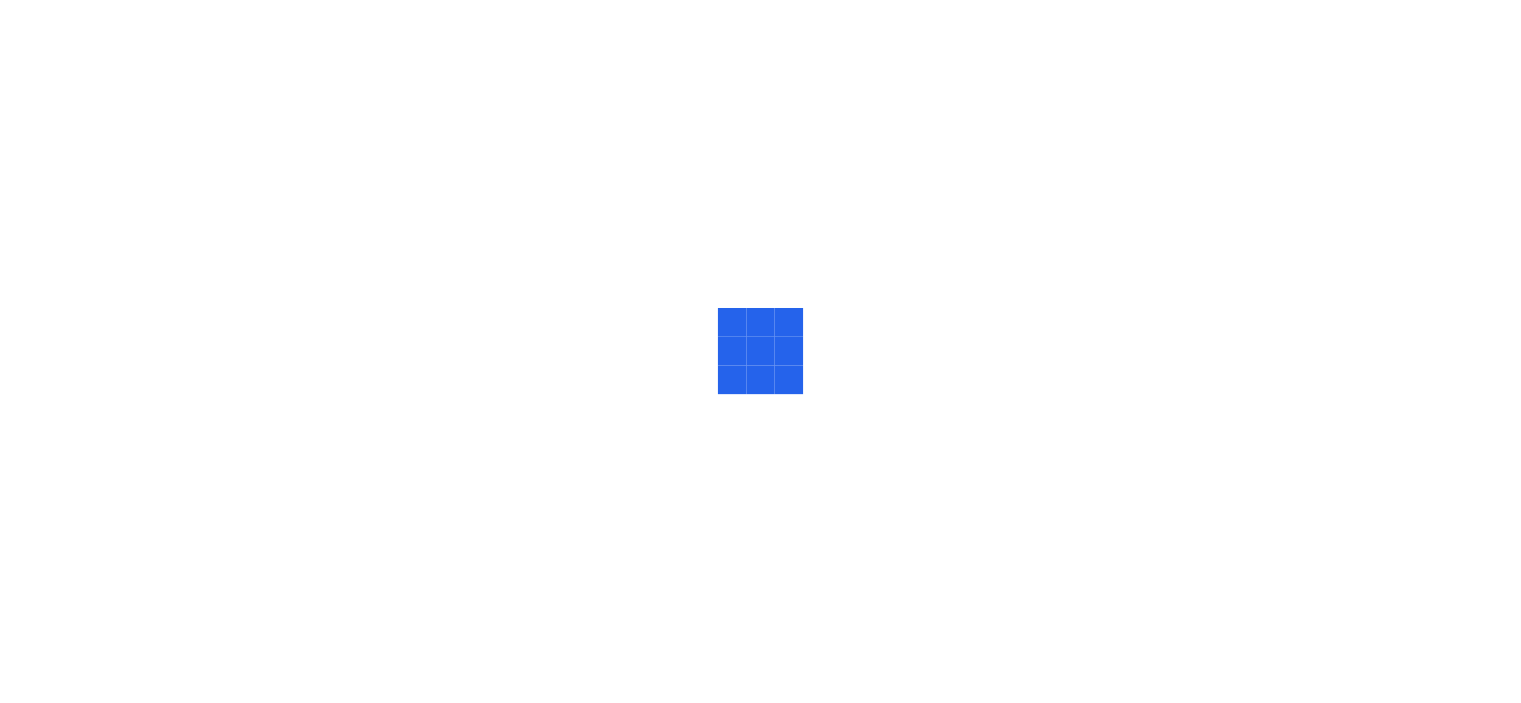 scroll, scrollTop: 0, scrollLeft: 0, axis: both 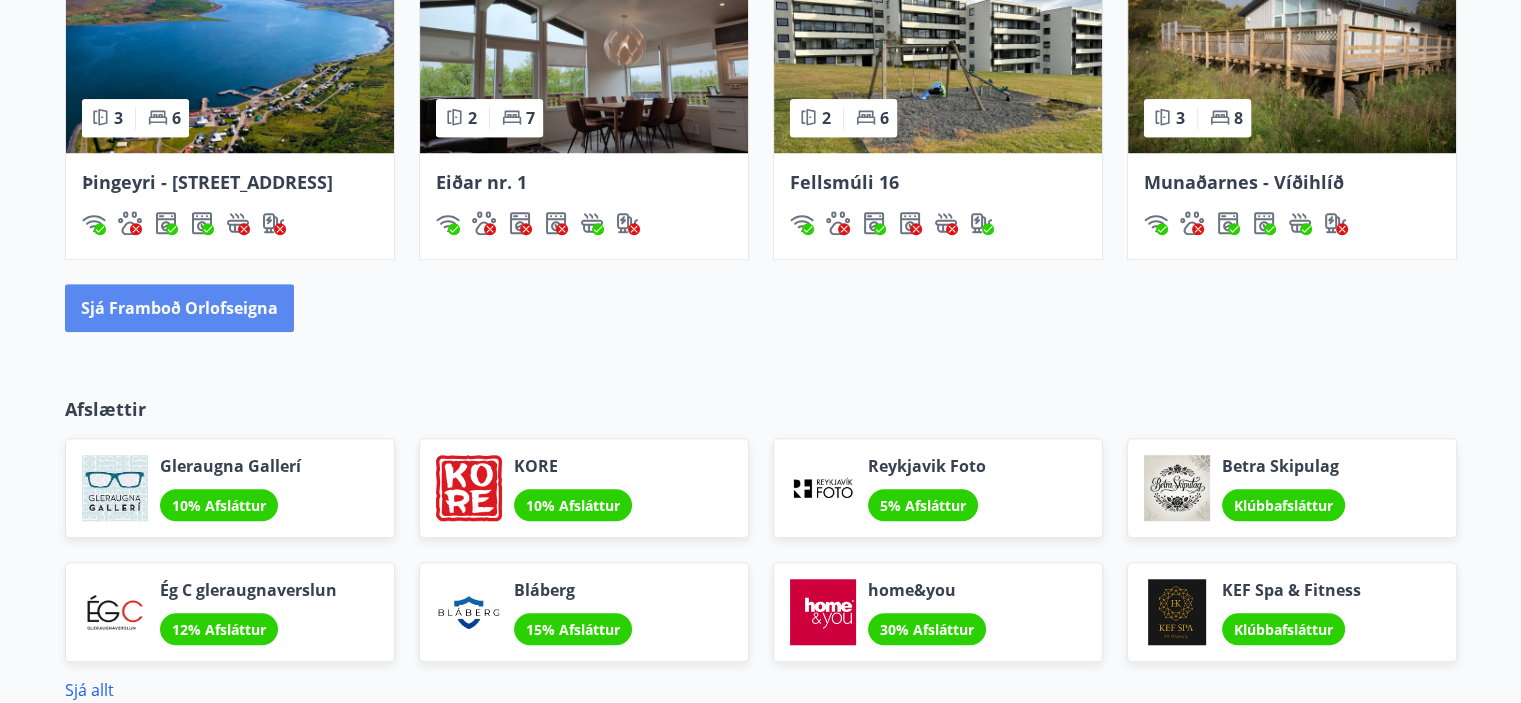 click on "Sjá framboð orlofseigna" at bounding box center [179, 308] 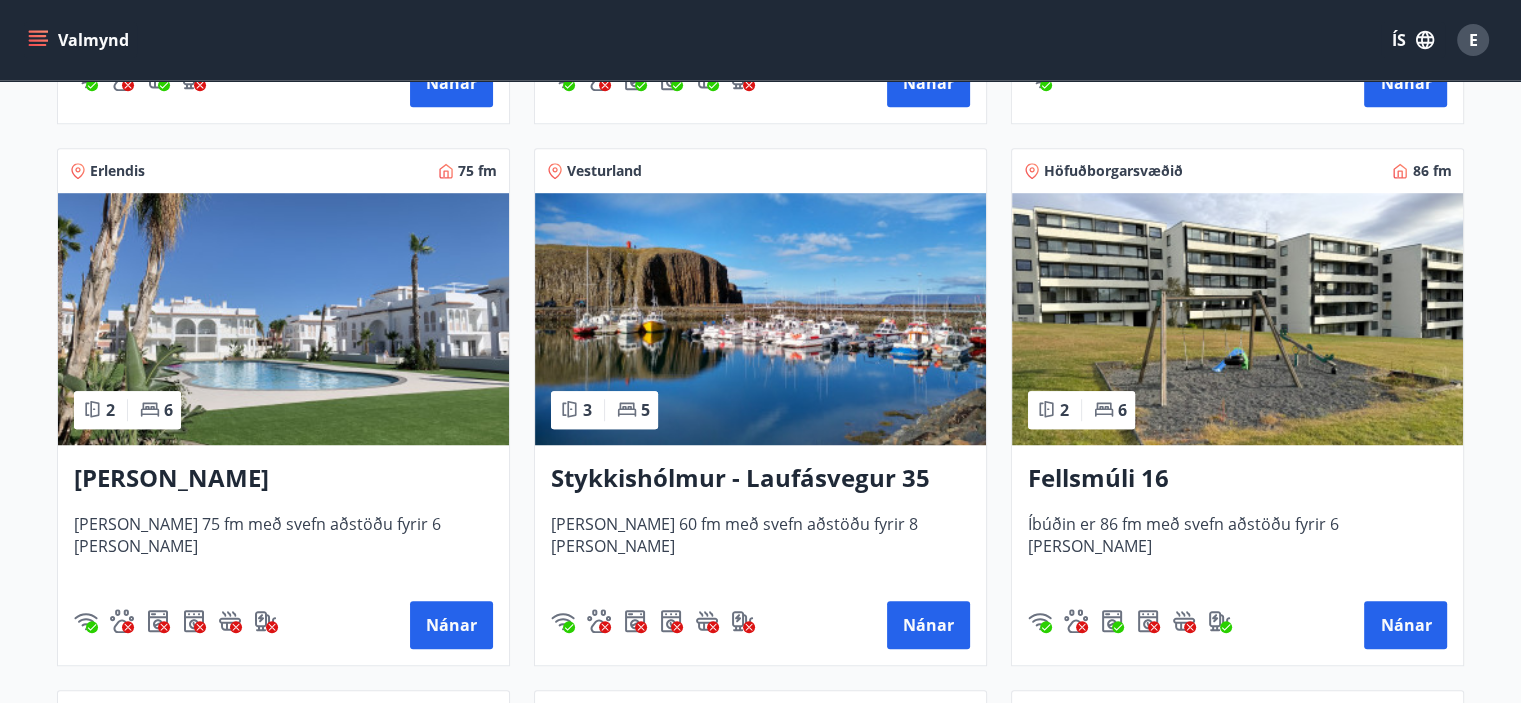 scroll, scrollTop: 1400, scrollLeft: 0, axis: vertical 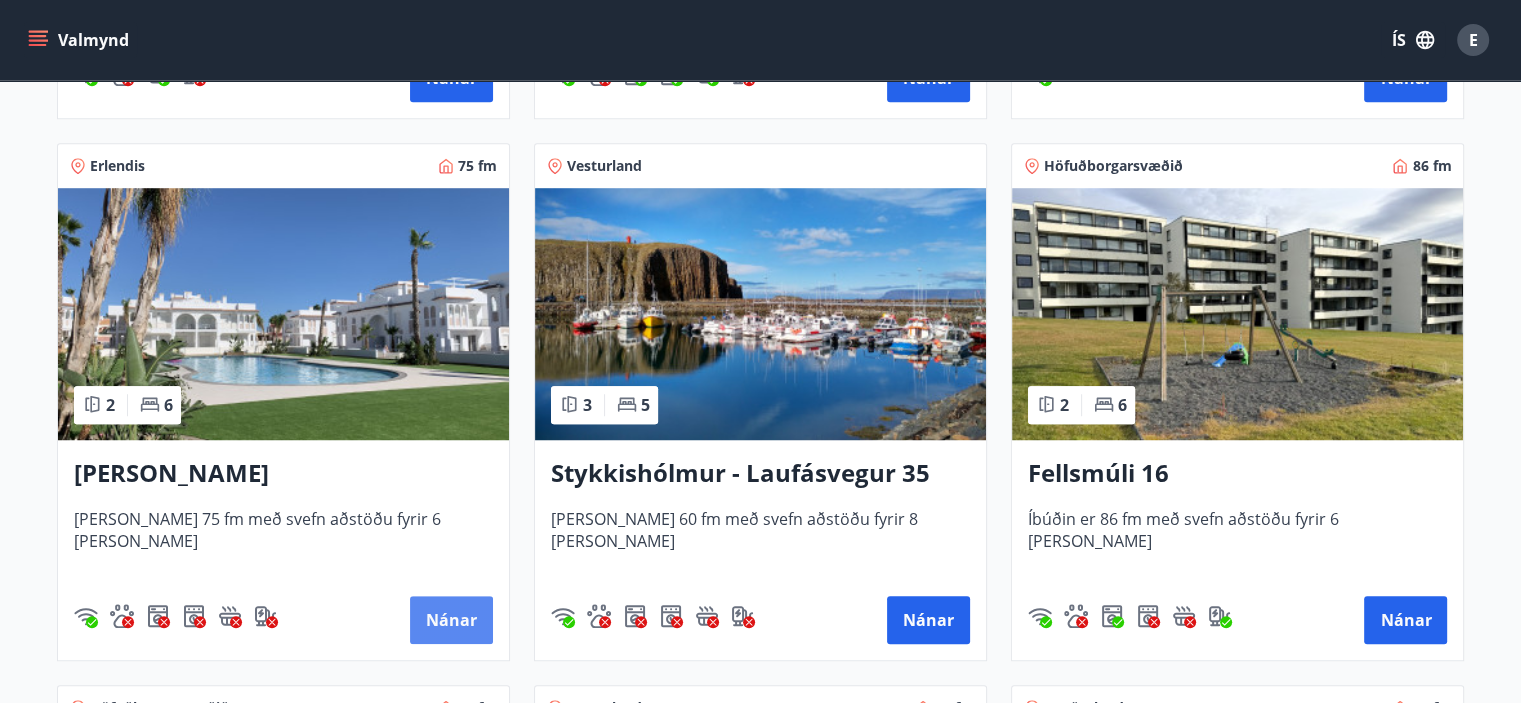click on "Nánar" at bounding box center [451, 620] 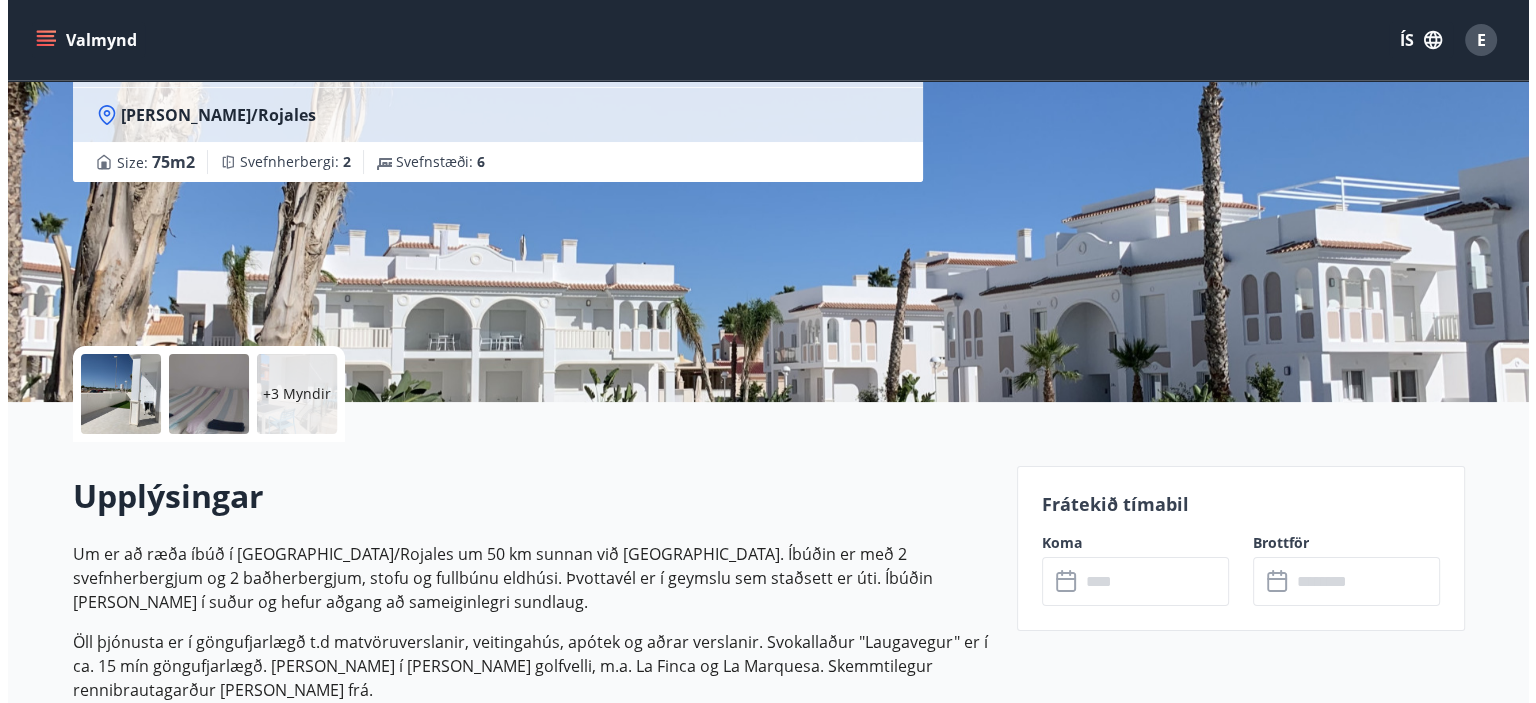 scroll, scrollTop: 200, scrollLeft: 0, axis: vertical 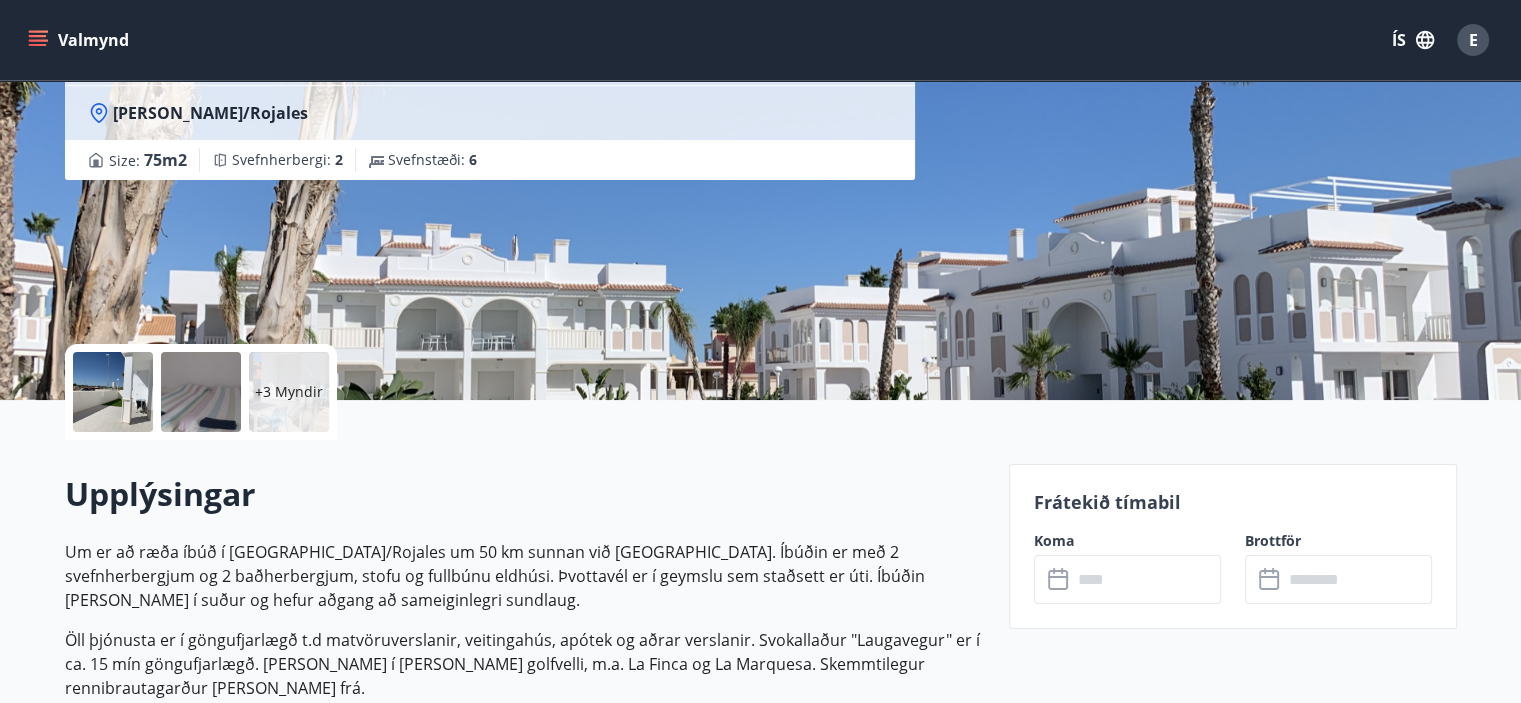 click on "+3 Myndir" at bounding box center (289, 392) 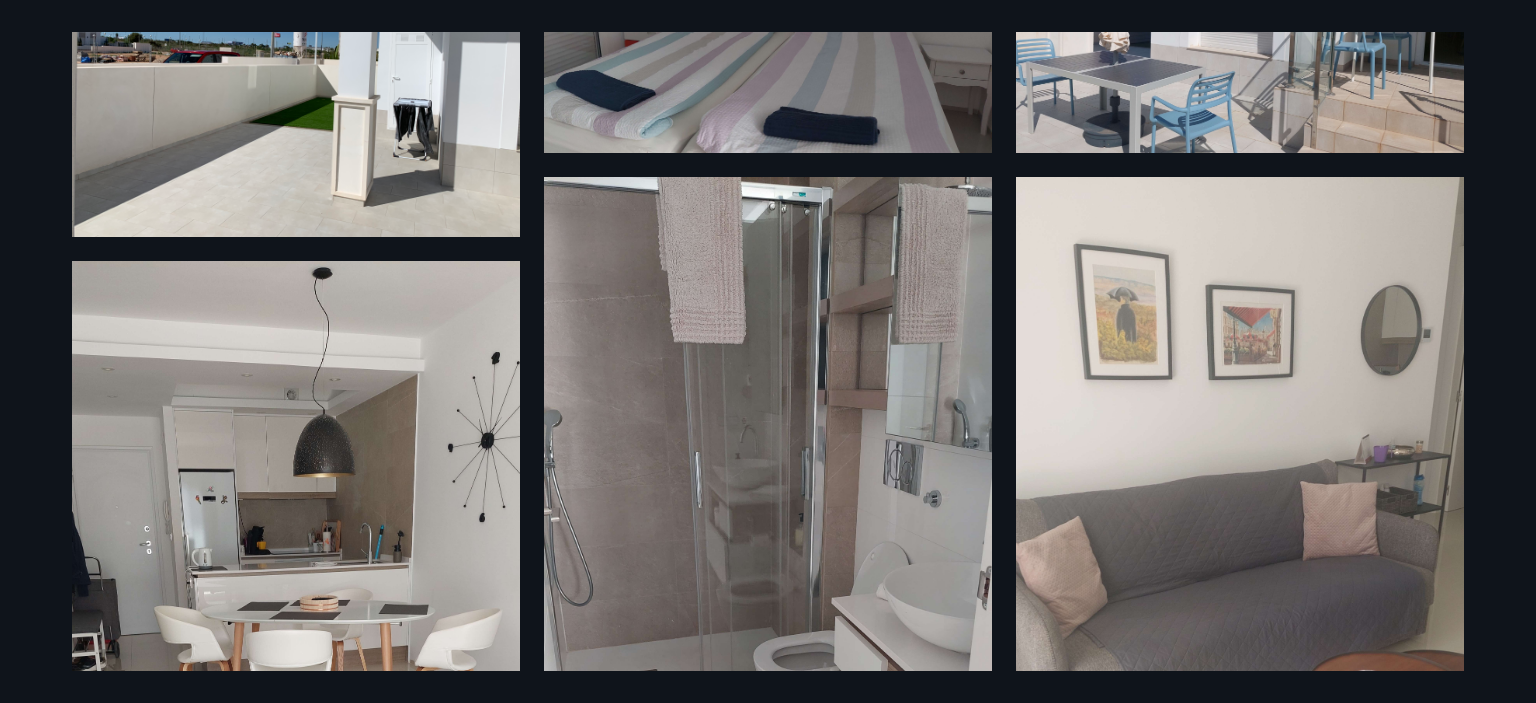scroll, scrollTop: 263, scrollLeft: 0, axis: vertical 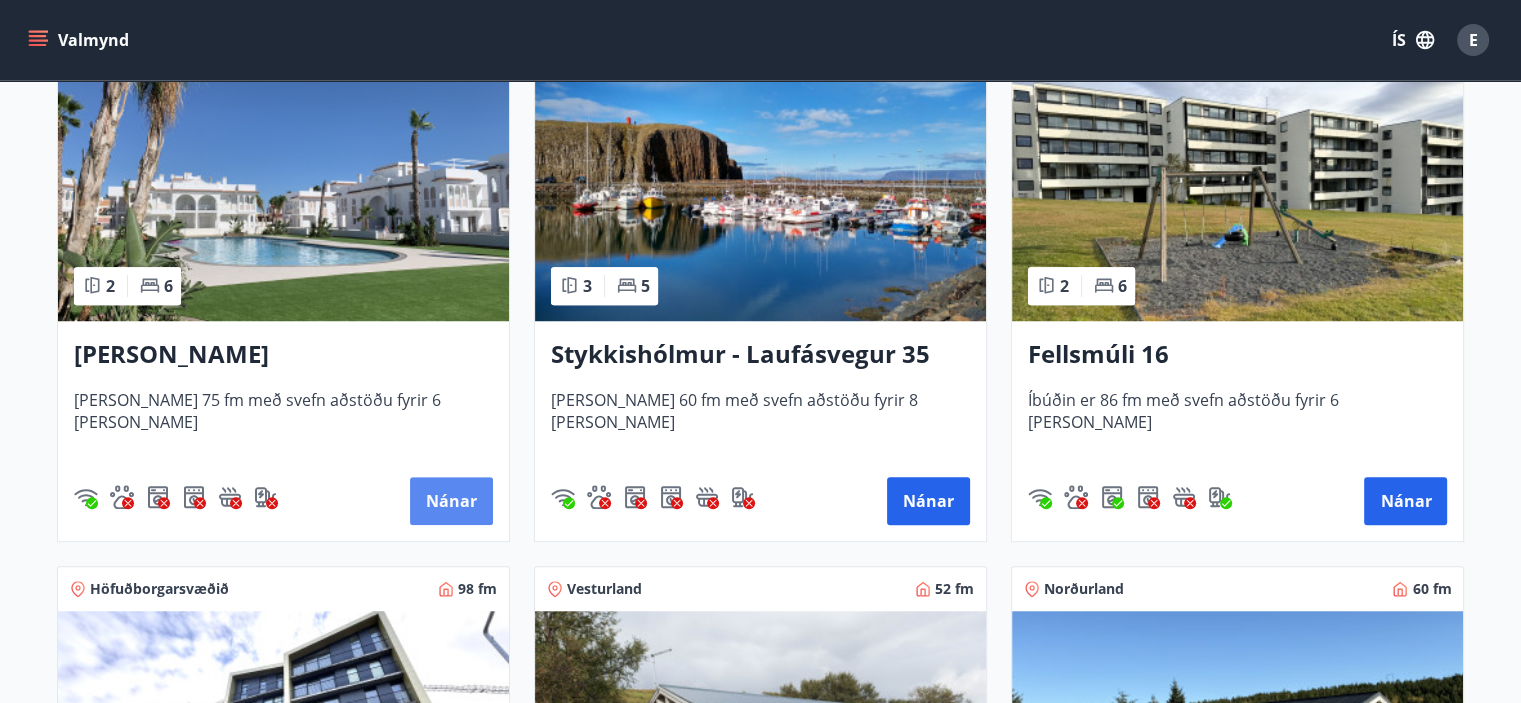 click on "Nánar" at bounding box center [451, 501] 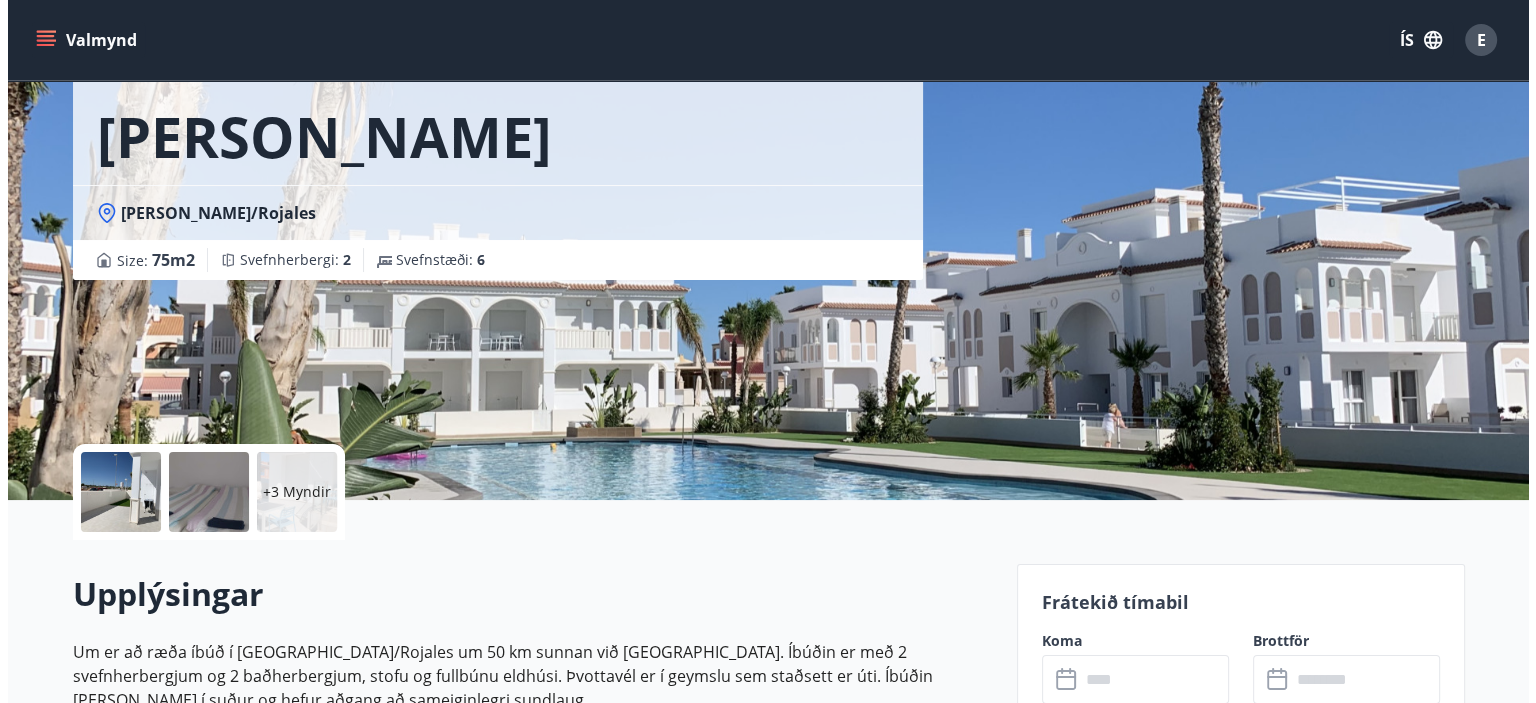 scroll, scrollTop: 0, scrollLeft: 0, axis: both 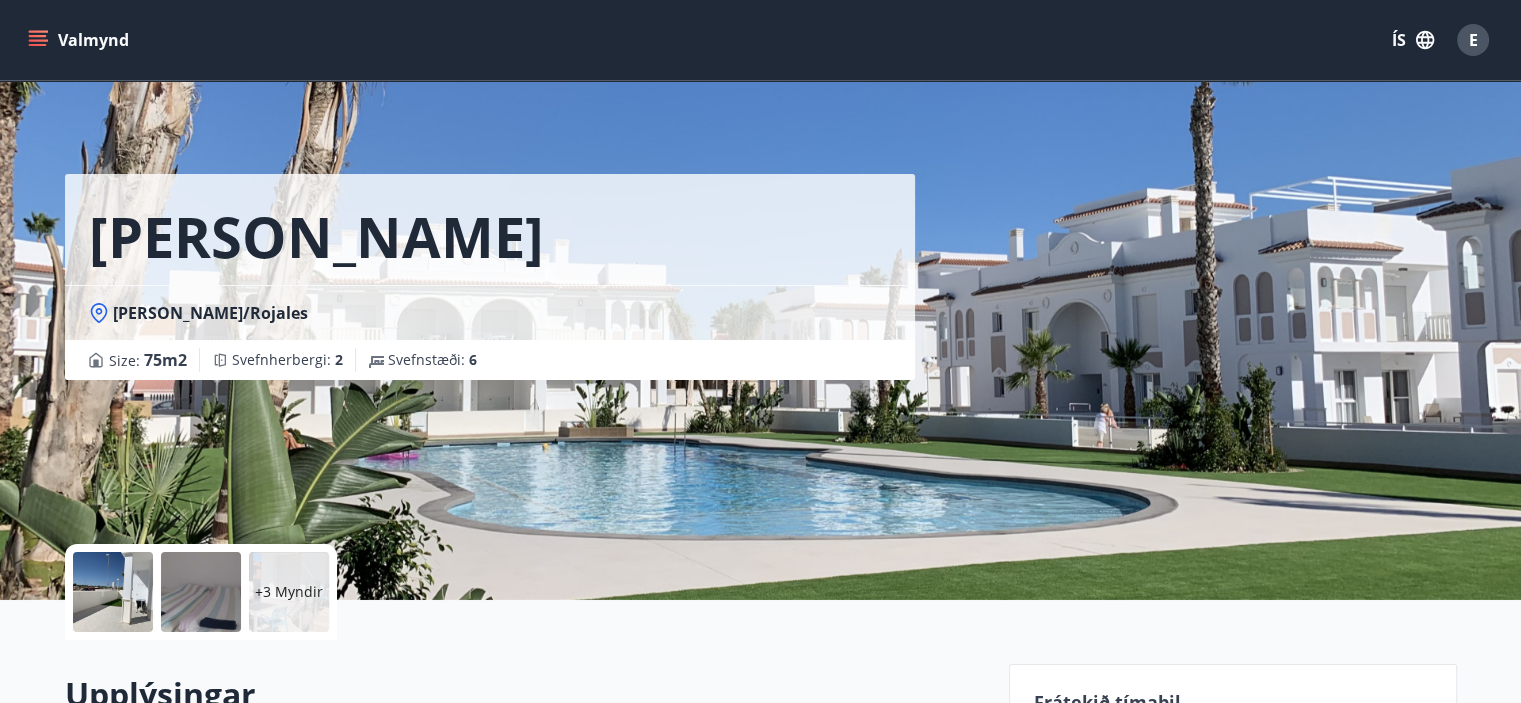 click 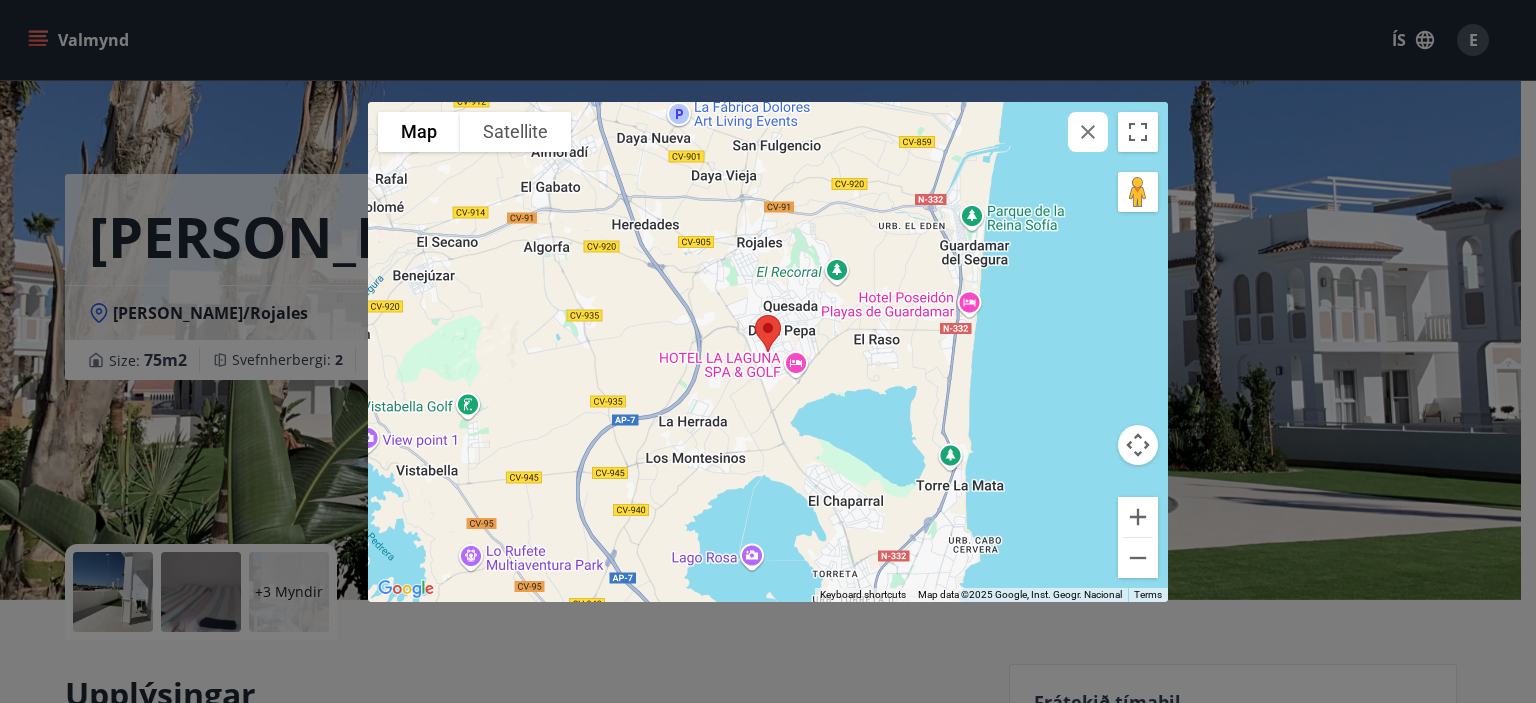 click at bounding box center (768, 333) 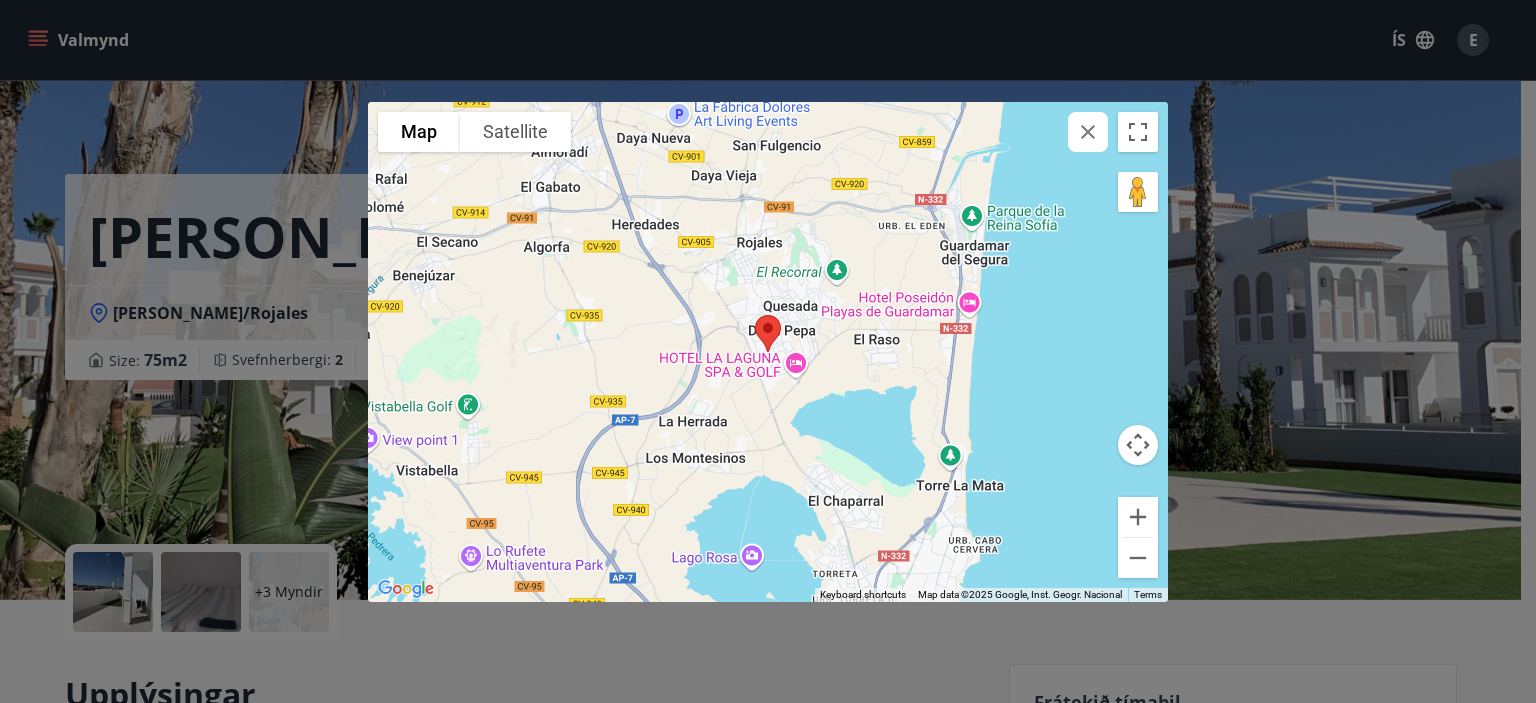 click on "To navigate, press the arrow keys." at bounding box center (768, 352) 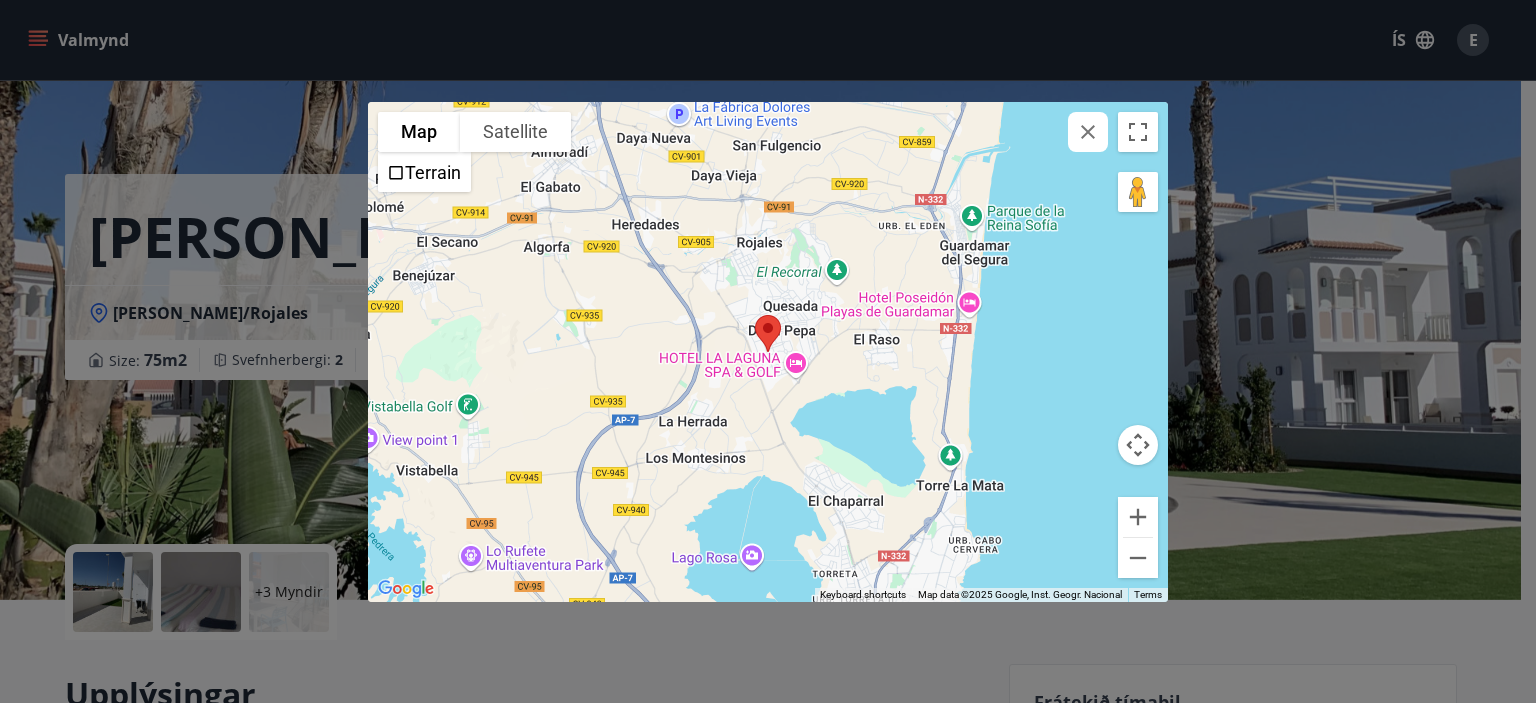 click 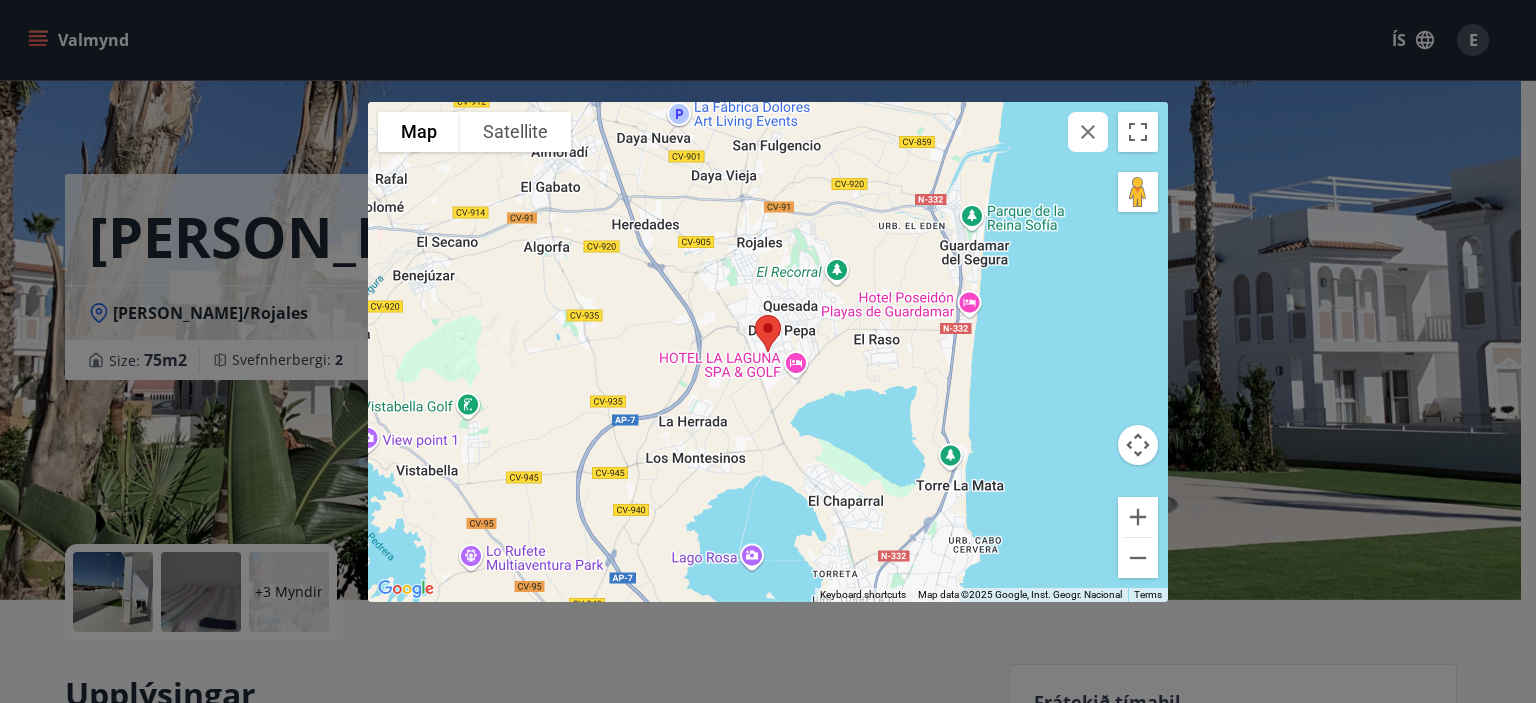 click 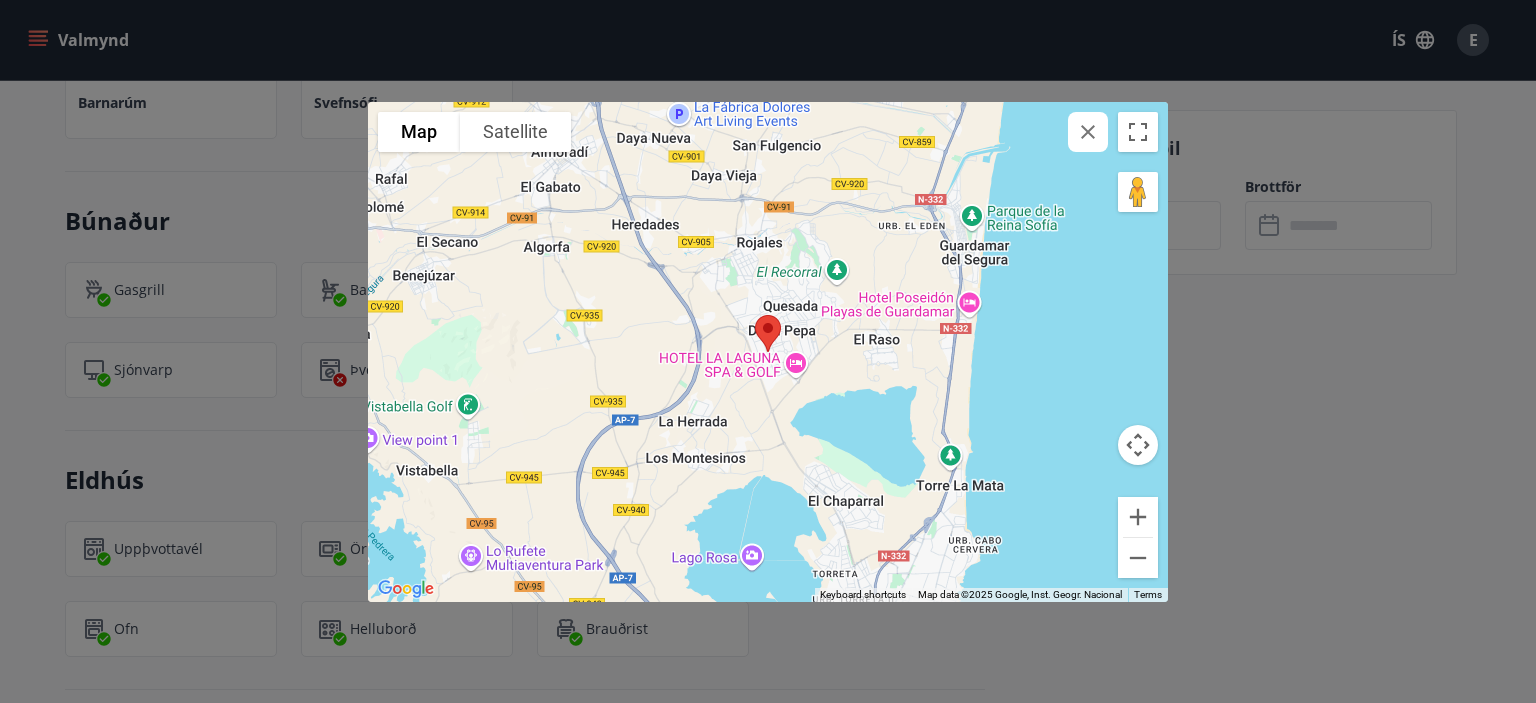 click 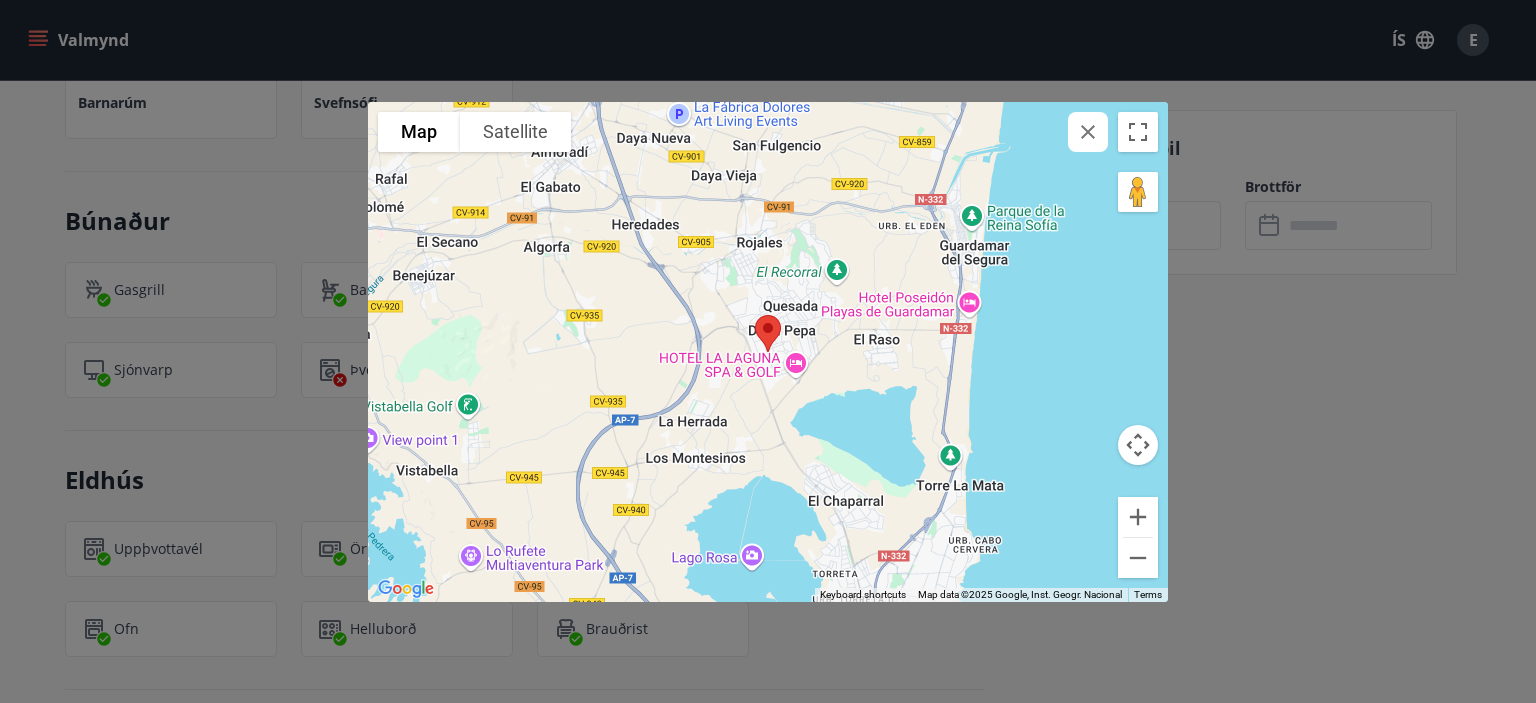 click on "To navigate the map with touch gestures double-tap and hold your finger on the map, then drag the map. ← Move left → Move right ↑ Move up ↓ Move down + Zoom in - Zoom out Home Jump left by 75% End Jump right by 75% Page Up Jump up by 75% Page Down Jump down by 75% To navigate, press the arrow keys. Use ctrl + scroll to zoom the map Map Terrain Satellite Labels Keyboard shortcuts Map Data Map data ©2025 Google, Inst. Geogr. Nacional Map data ©2025 Google, Inst. Geogr. Nacional 2 km  Click to toggle between metric and imperial units Terms Report a map error" at bounding box center [768, 351] 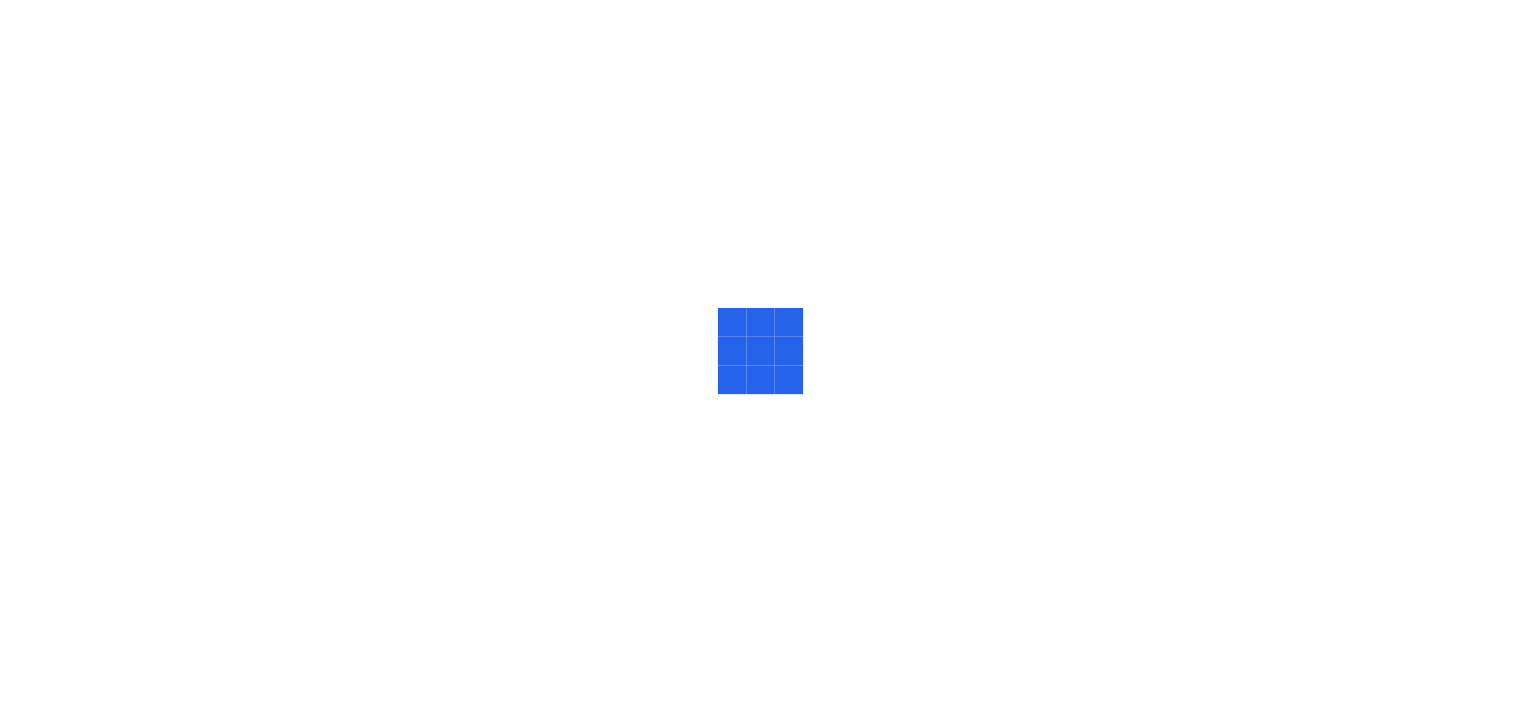scroll, scrollTop: 0, scrollLeft: 0, axis: both 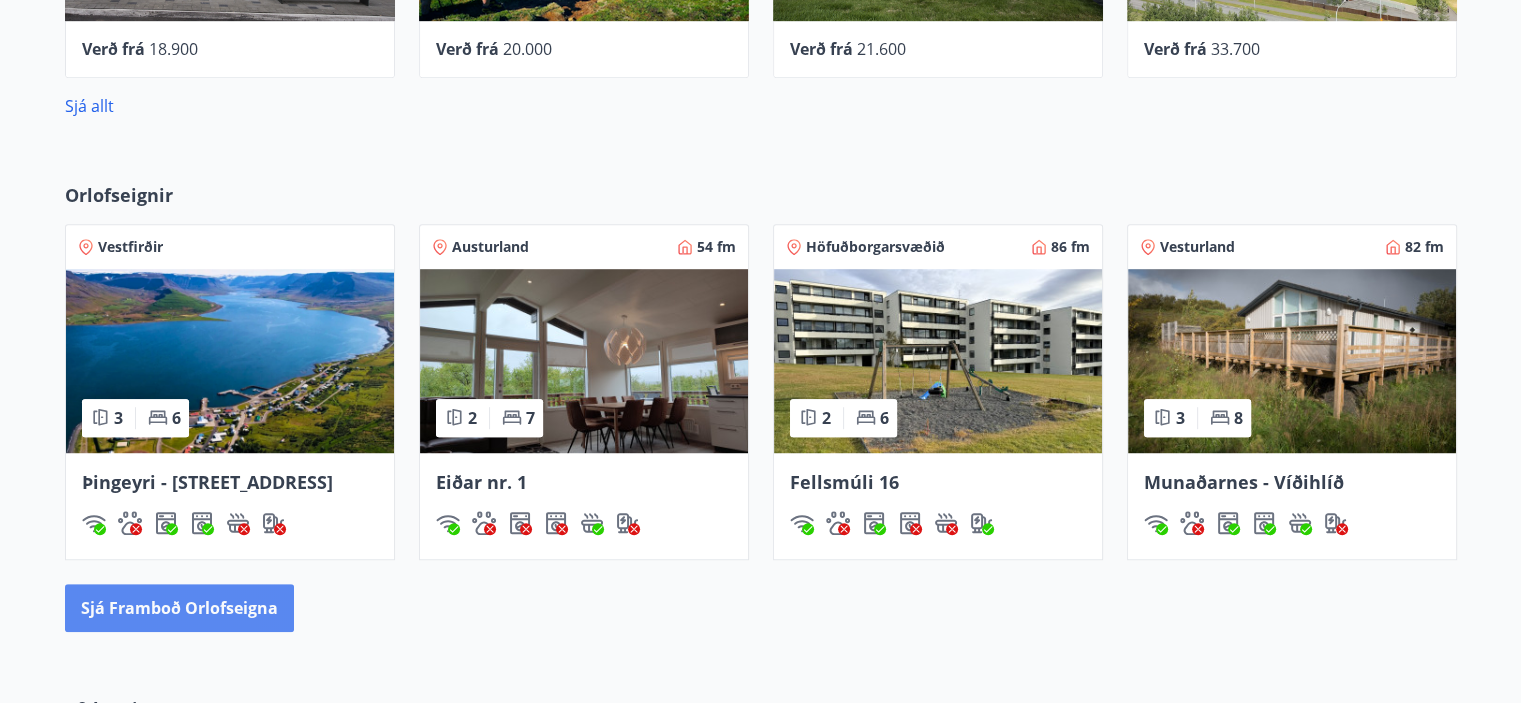 click on "Sjá framboð orlofseigna" at bounding box center [179, 608] 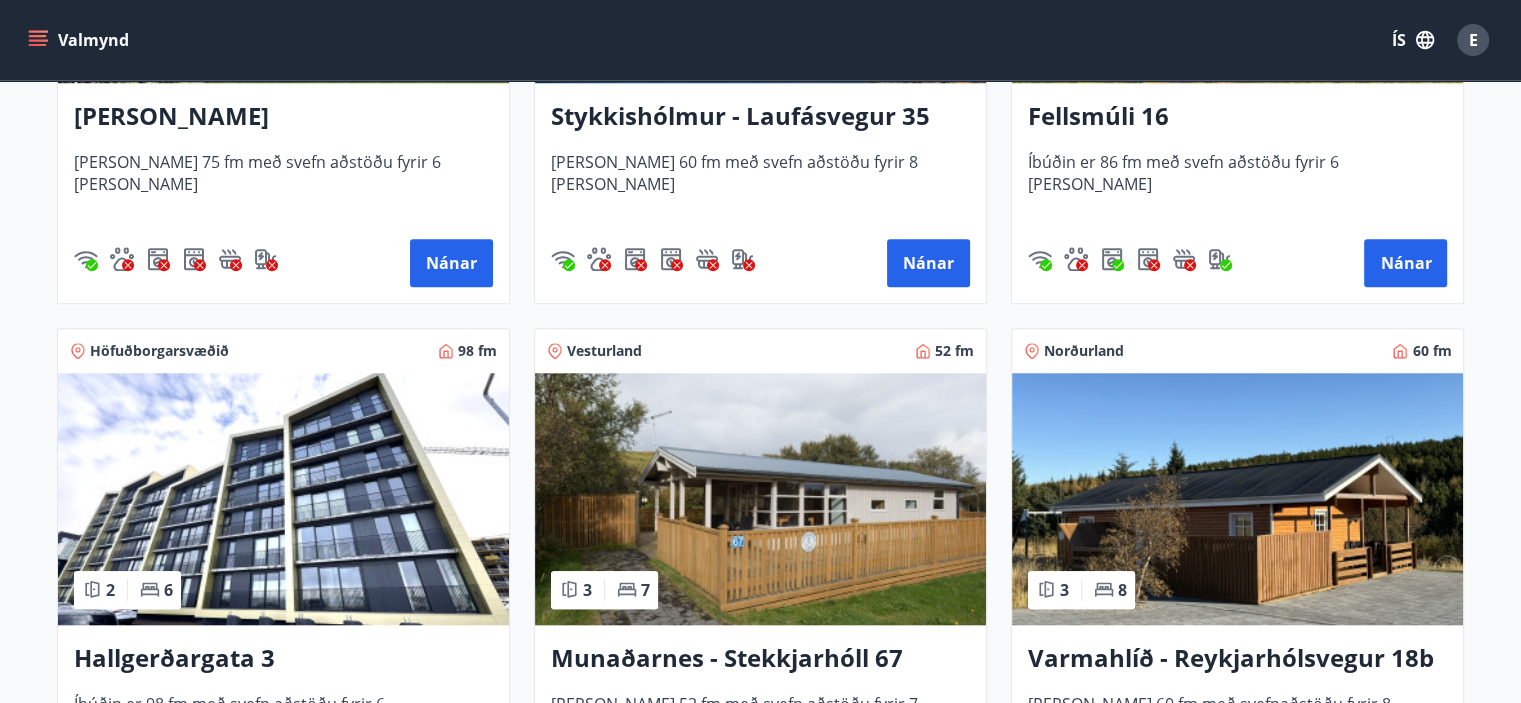 scroll, scrollTop: 1500, scrollLeft: 0, axis: vertical 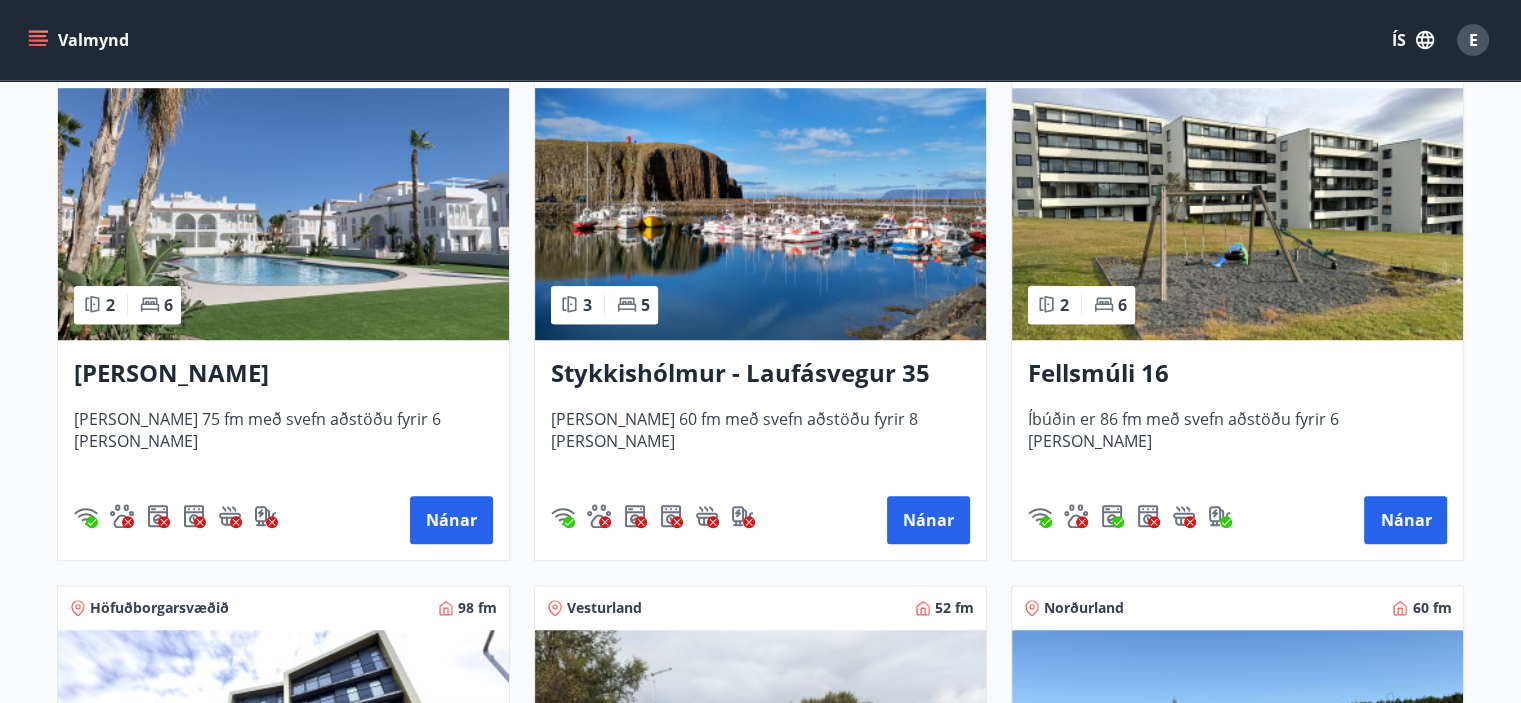click at bounding box center [283, 214] 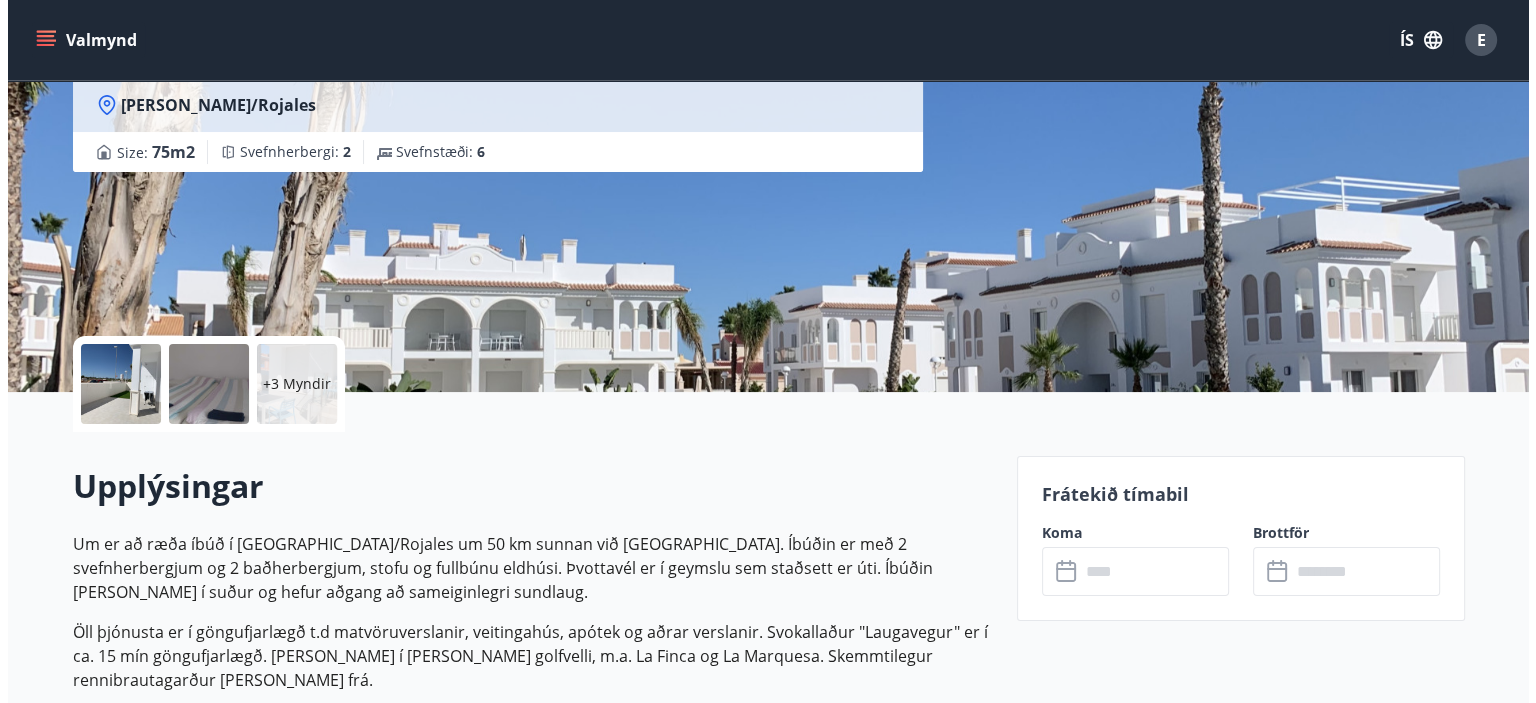 scroll, scrollTop: 0, scrollLeft: 0, axis: both 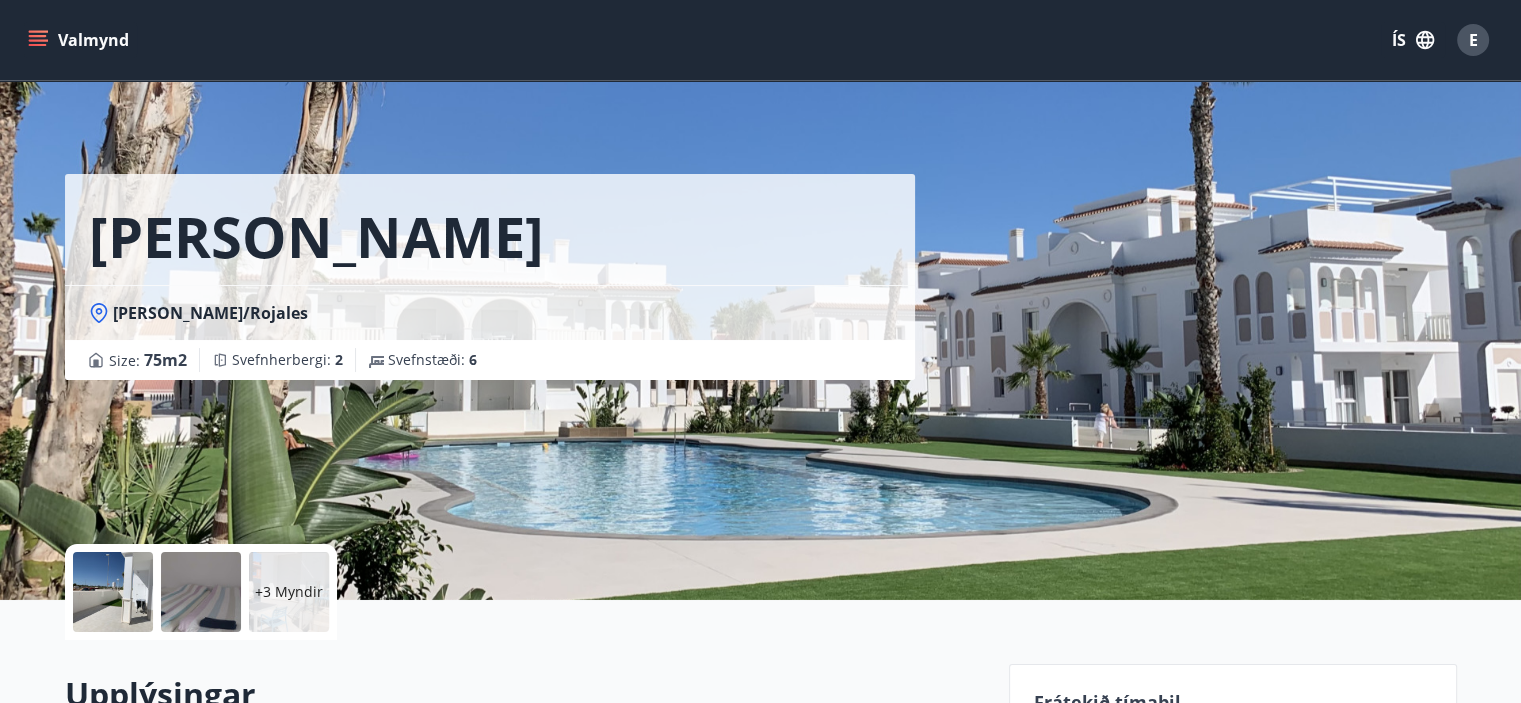 click on "+3 Myndir" at bounding box center (289, 592) 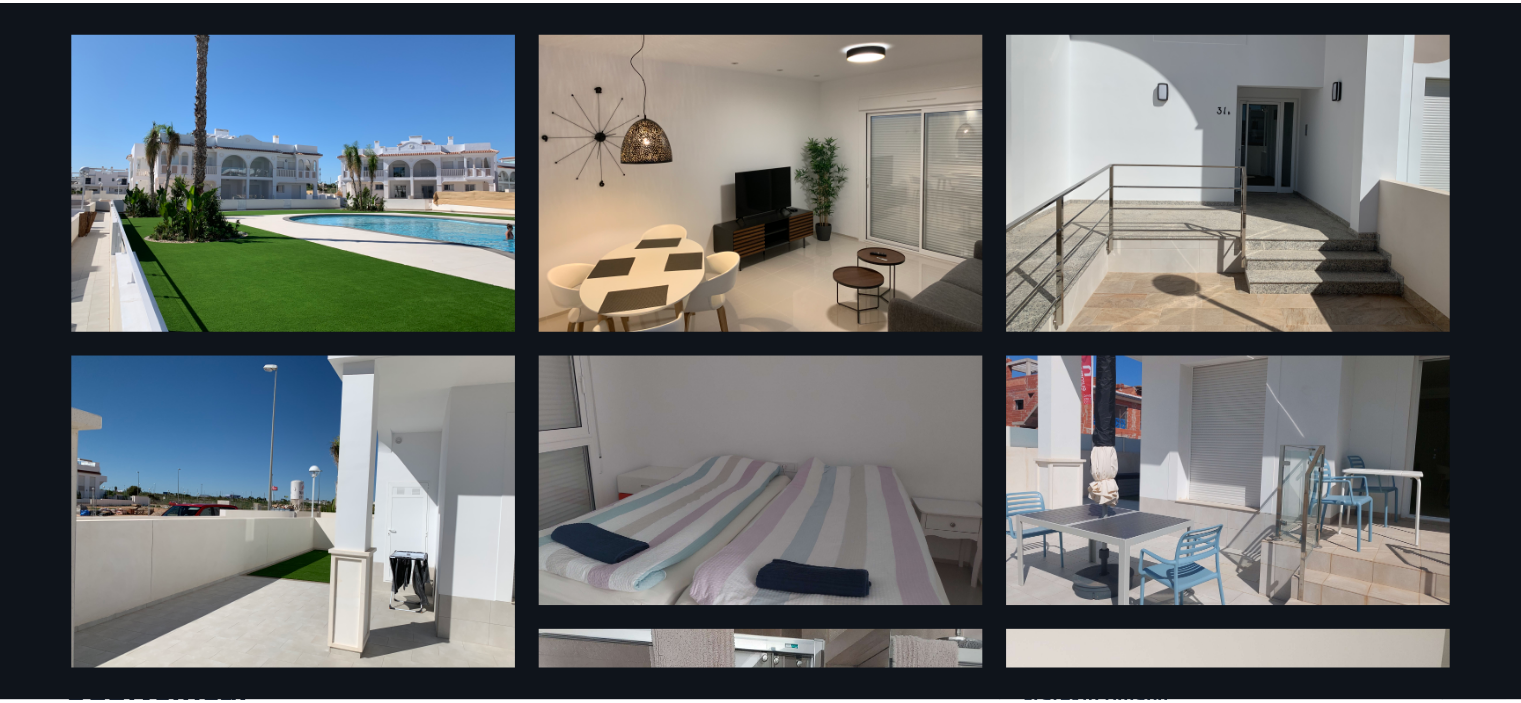scroll, scrollTop: 0, scrollLeft: 0, axis: both 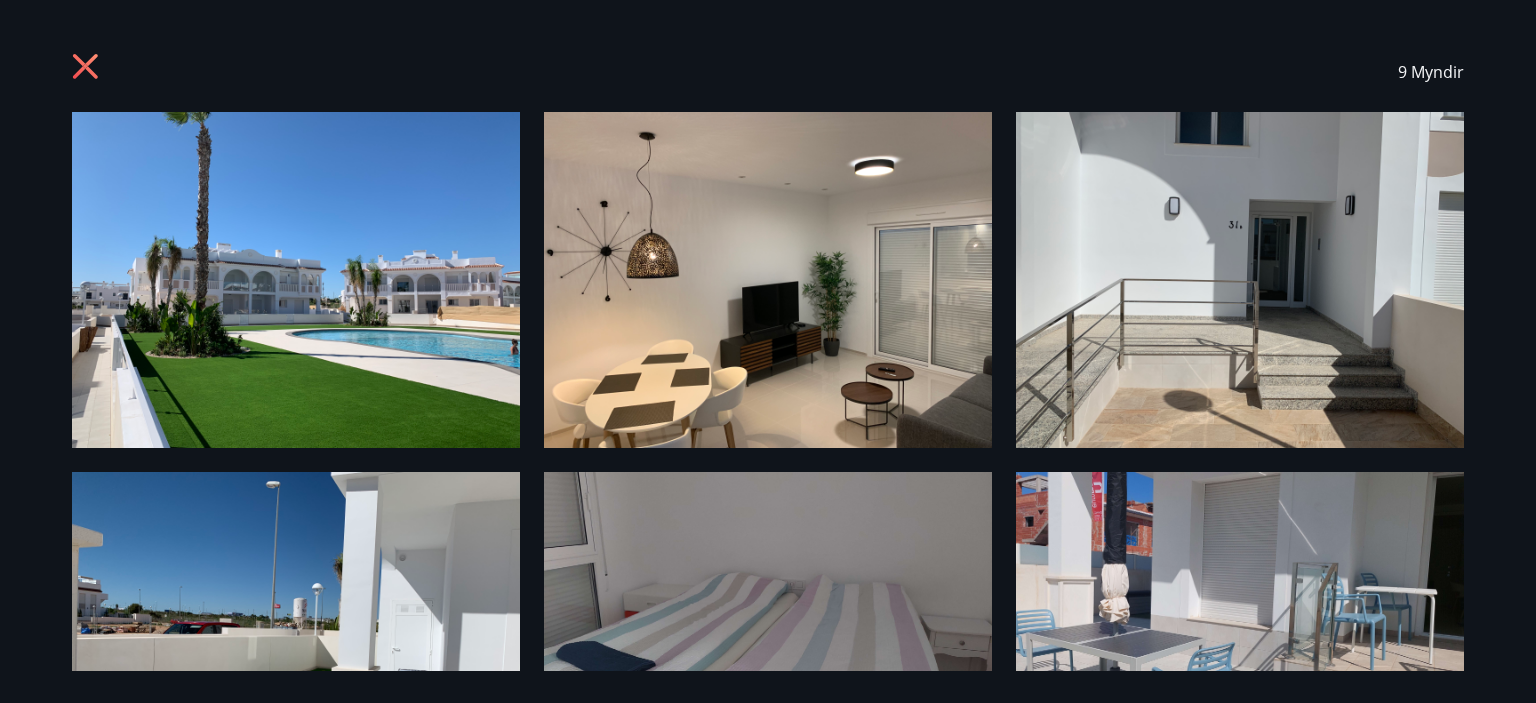 click 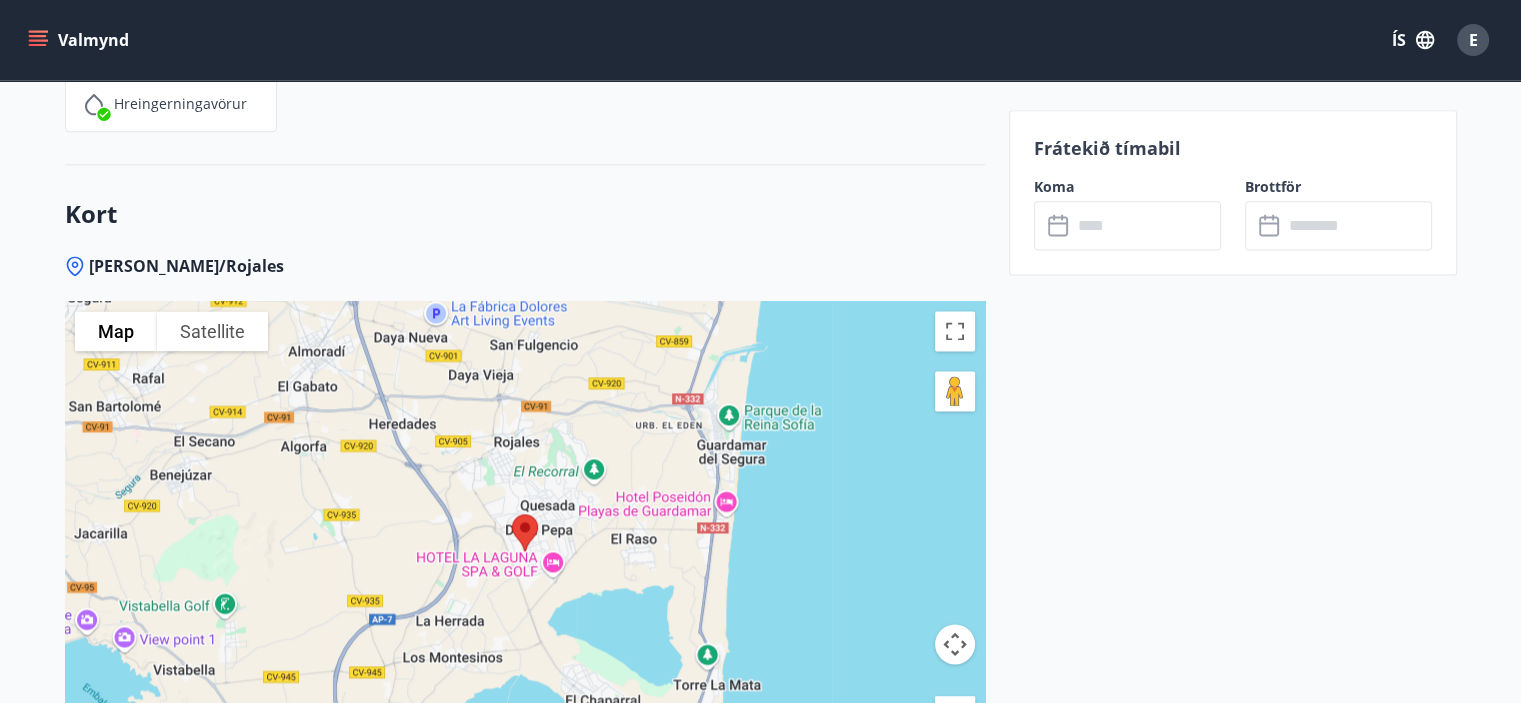 scroll, scrollTop: 2800, scrollLeft: 0, axis: vertical 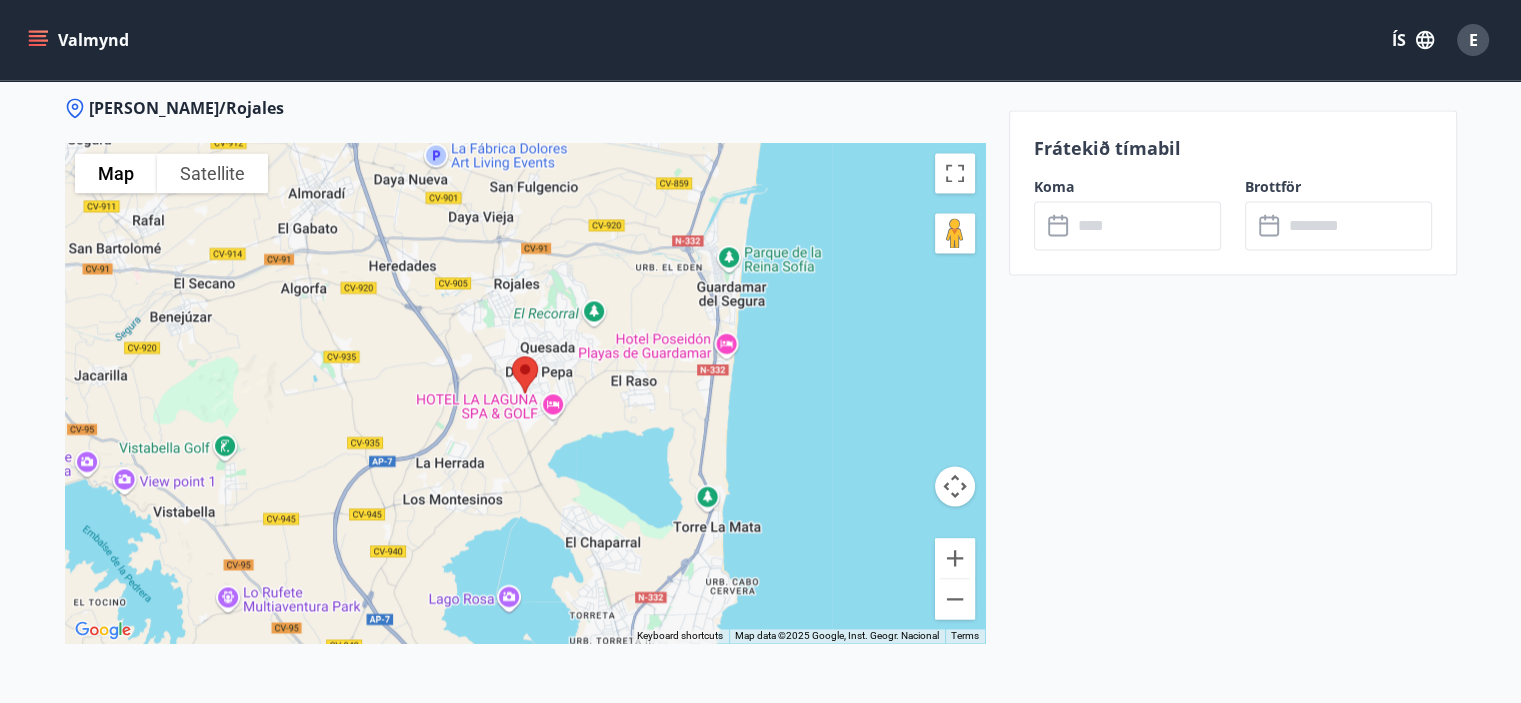 click at bounding box center [525, 374] 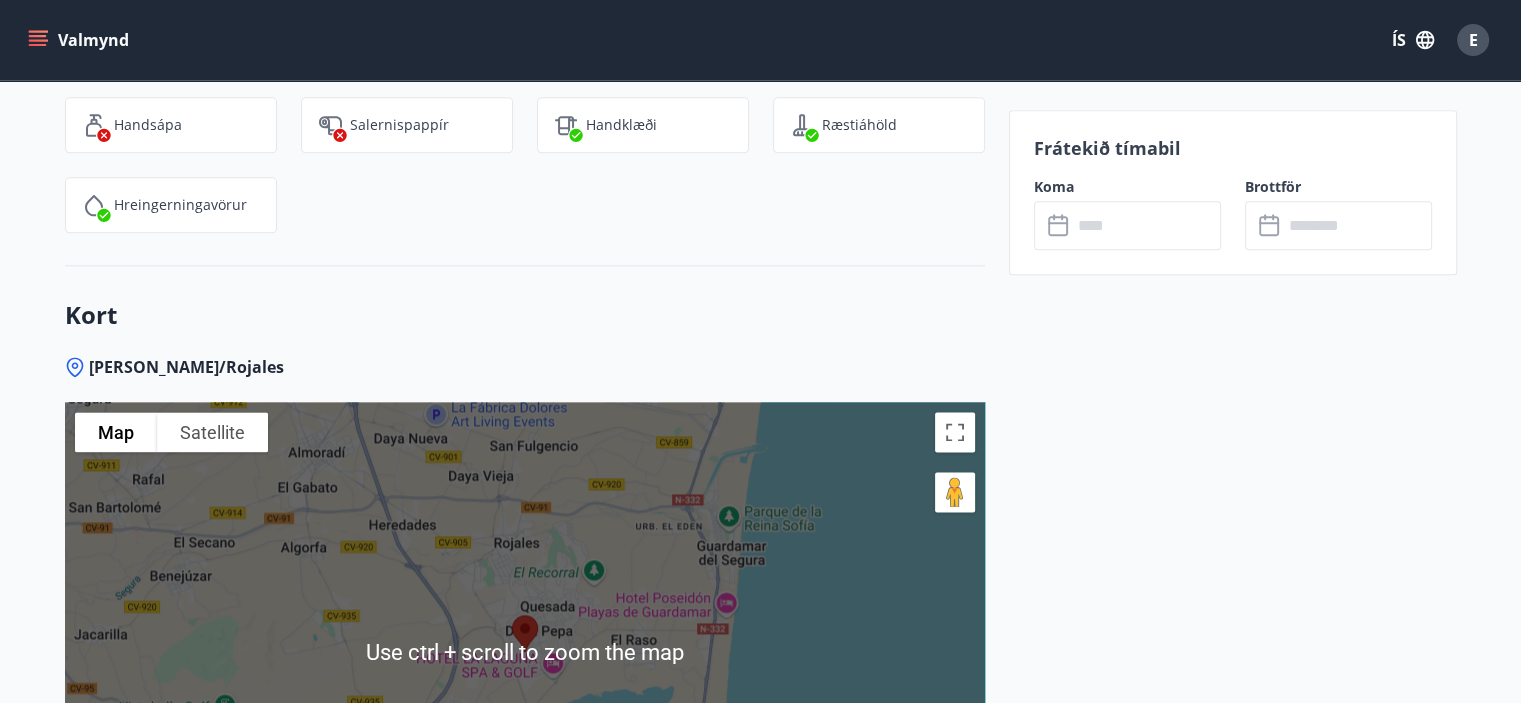 scroll, scrollTop: 2900, scrollLeft: 0, axis: vertical 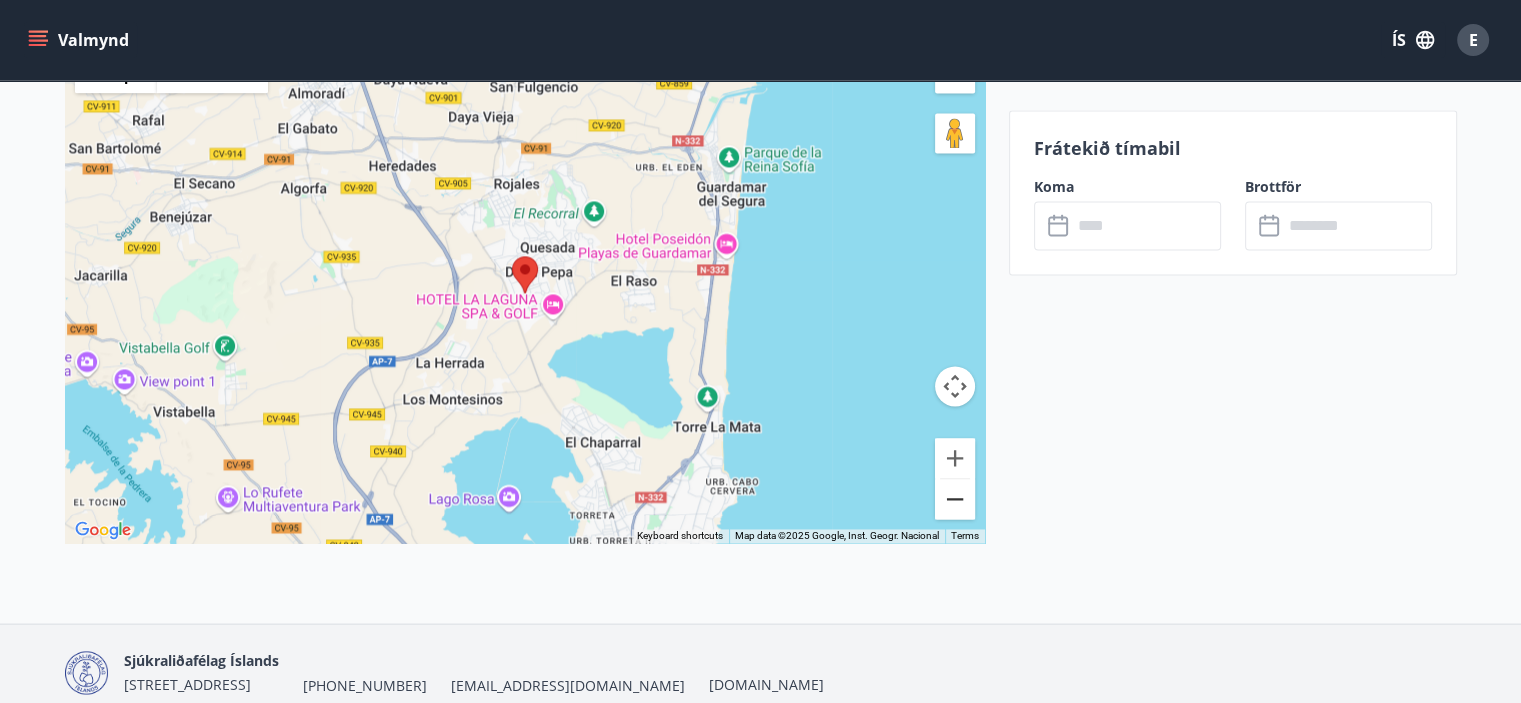 click at bounding box center [955, 499] 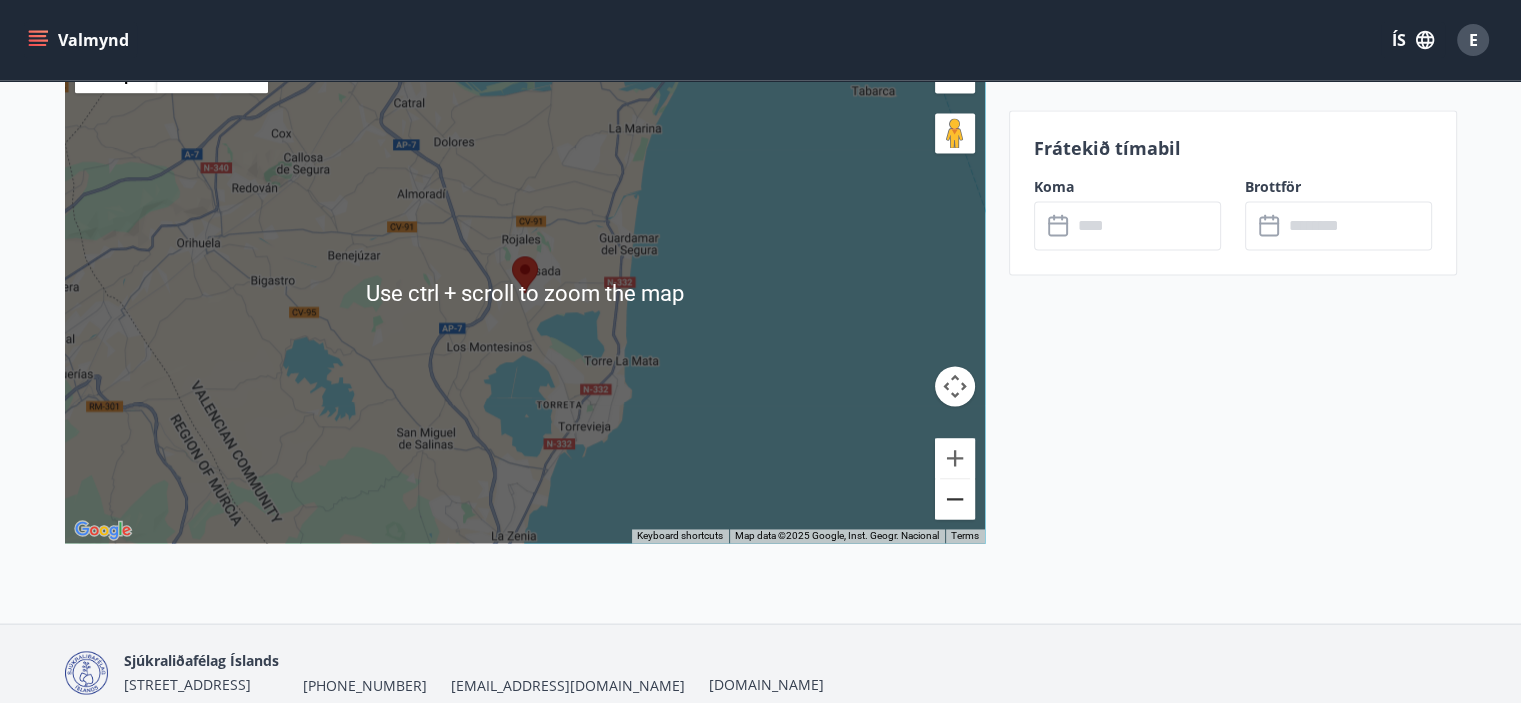 scroll, scrollTop: 2700, scrollLeft: 0, axis: vertical 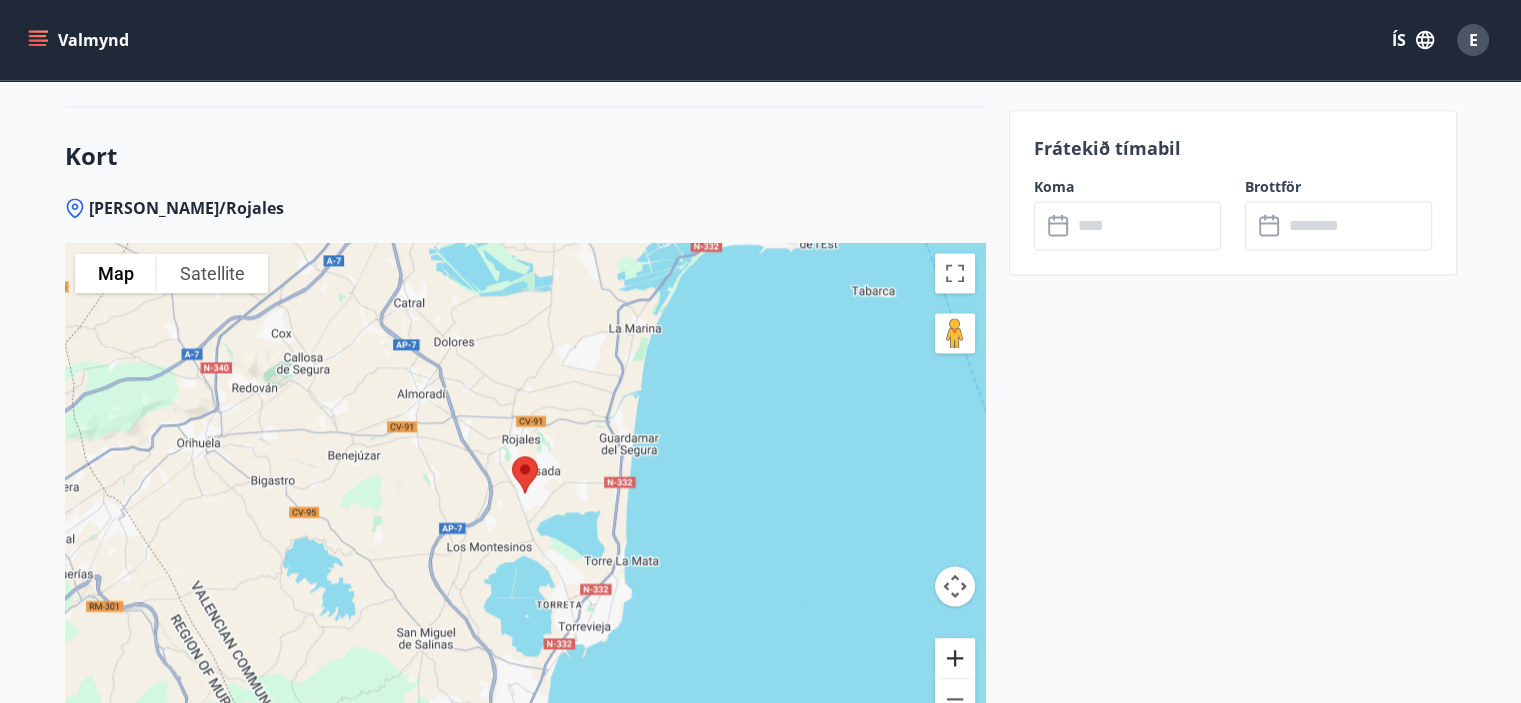 click at bounding box center [955, 658] 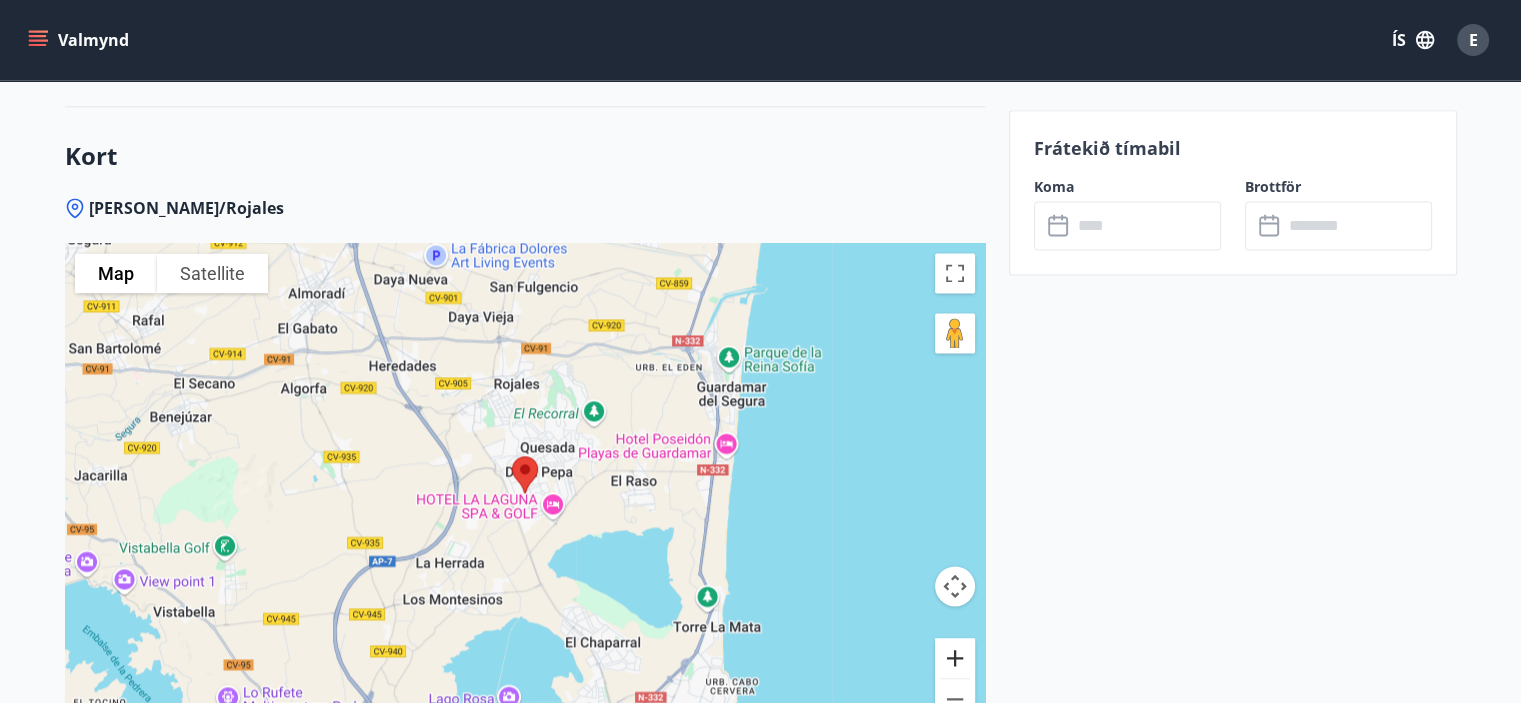 click at bounding box center [955, 658] 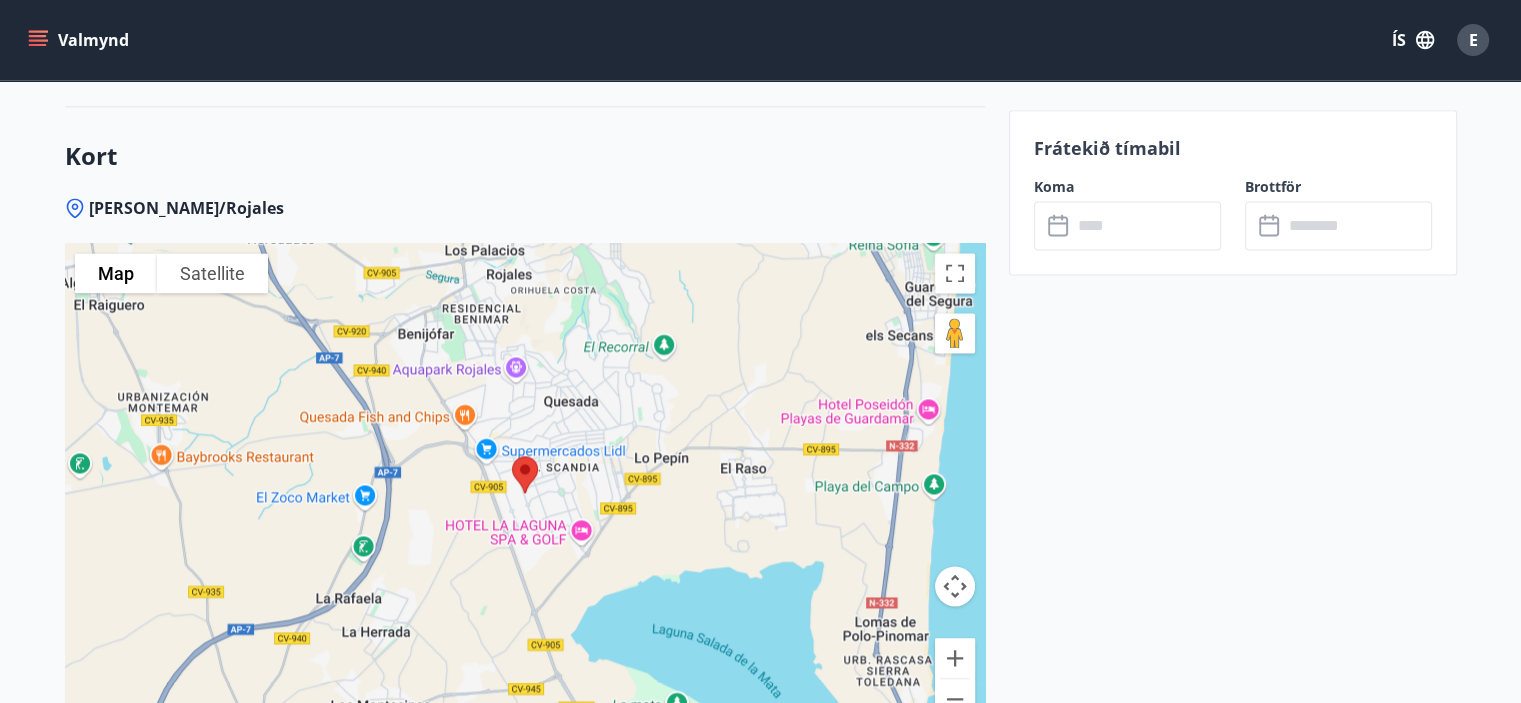 click at bounding box center (525, 474) 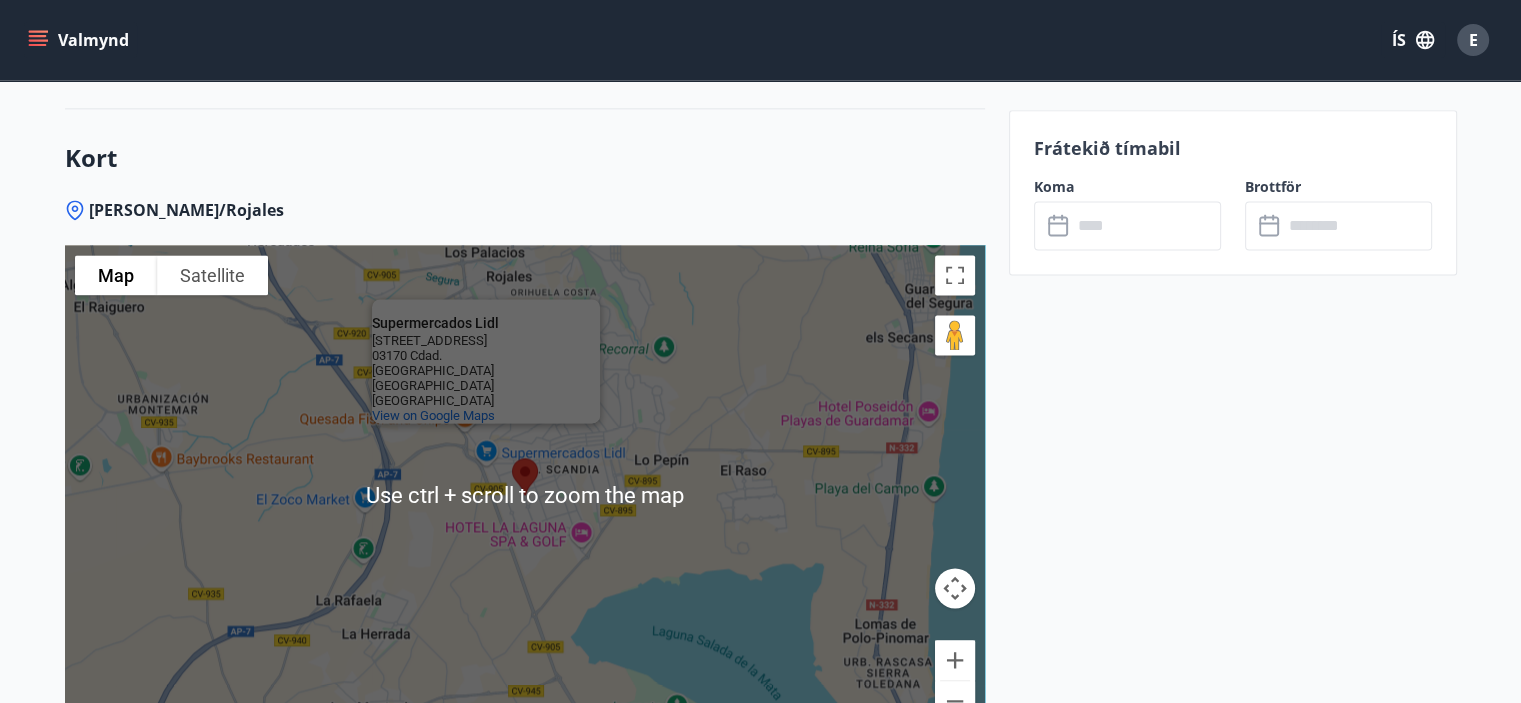 scroll, scrollTop: 2700, scrollLeft: 0, axis: vertical 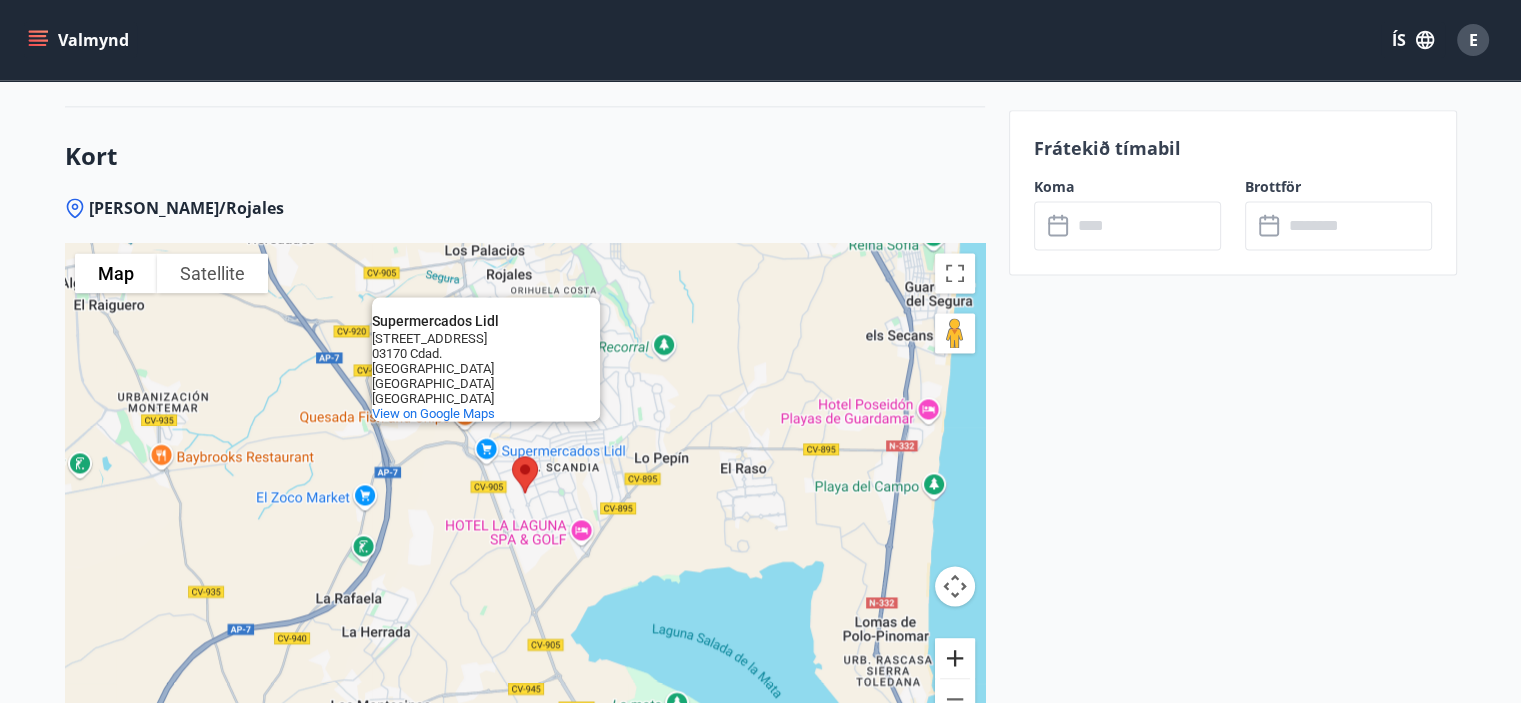 click at bounding box center (955, 658) 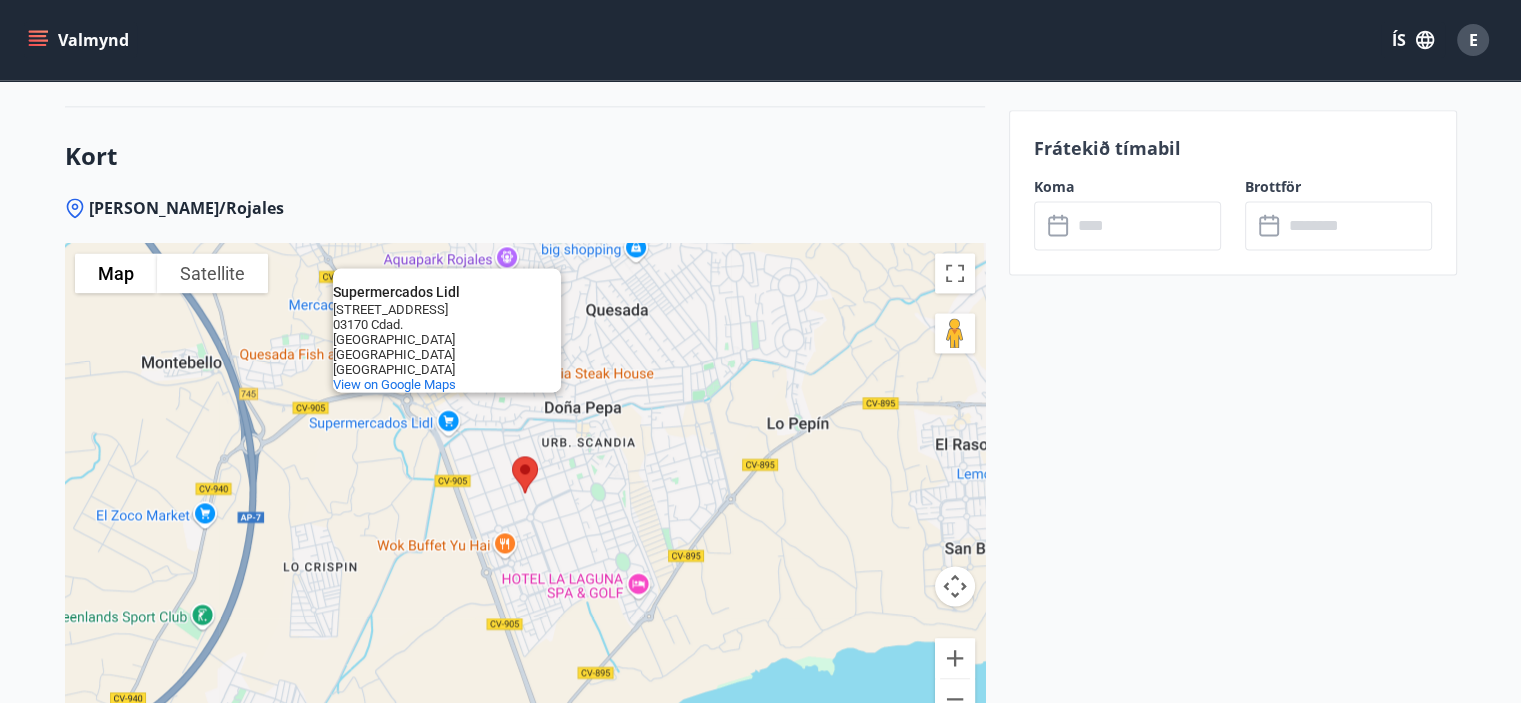 click on "To navigate, press the arrow keys.     Supermercados Lidl                     Supermercados Lidl                 Av. de los Regantes, 6 03170 Cdad. Quesada Alicante Spain              View on Google Maps" at bounding box center (525, 493) 